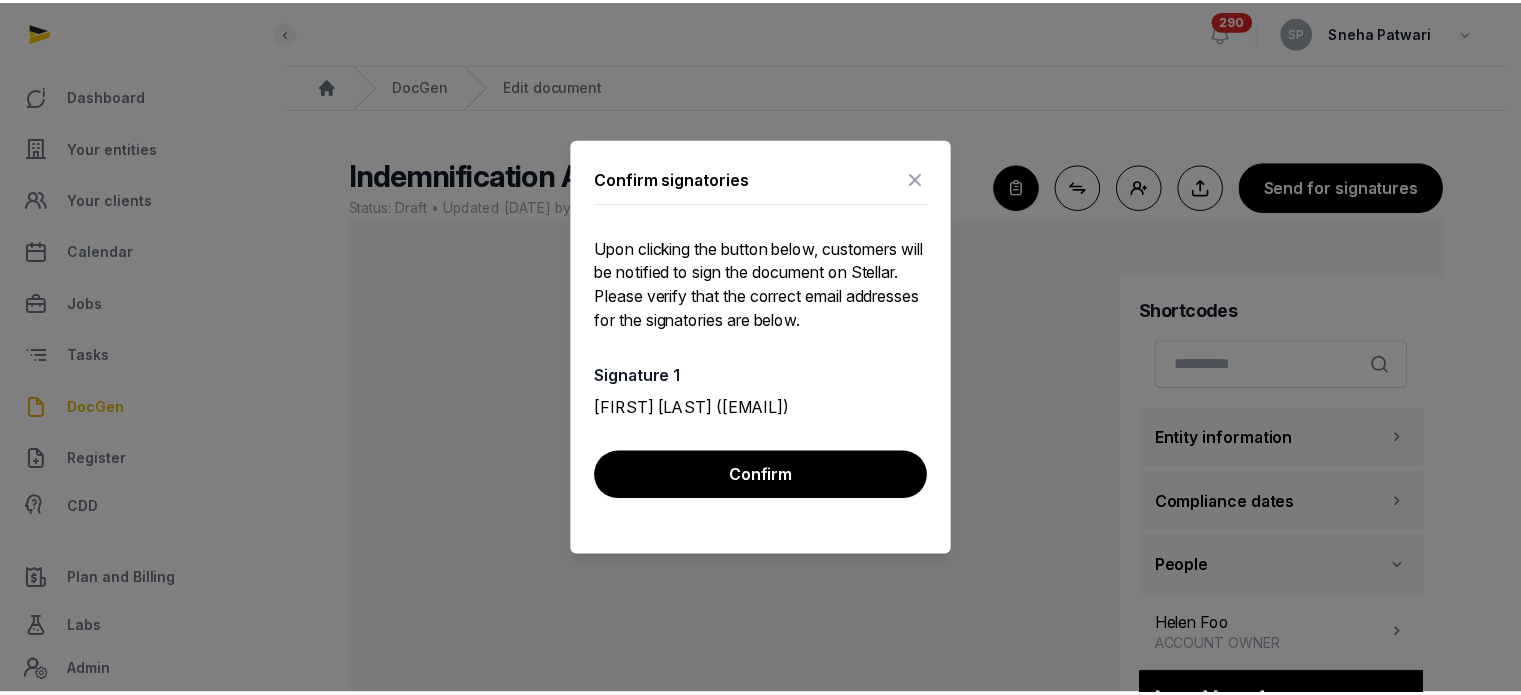 scroll, scrollTop: 83, scrollLeft: 0, axis: vertical 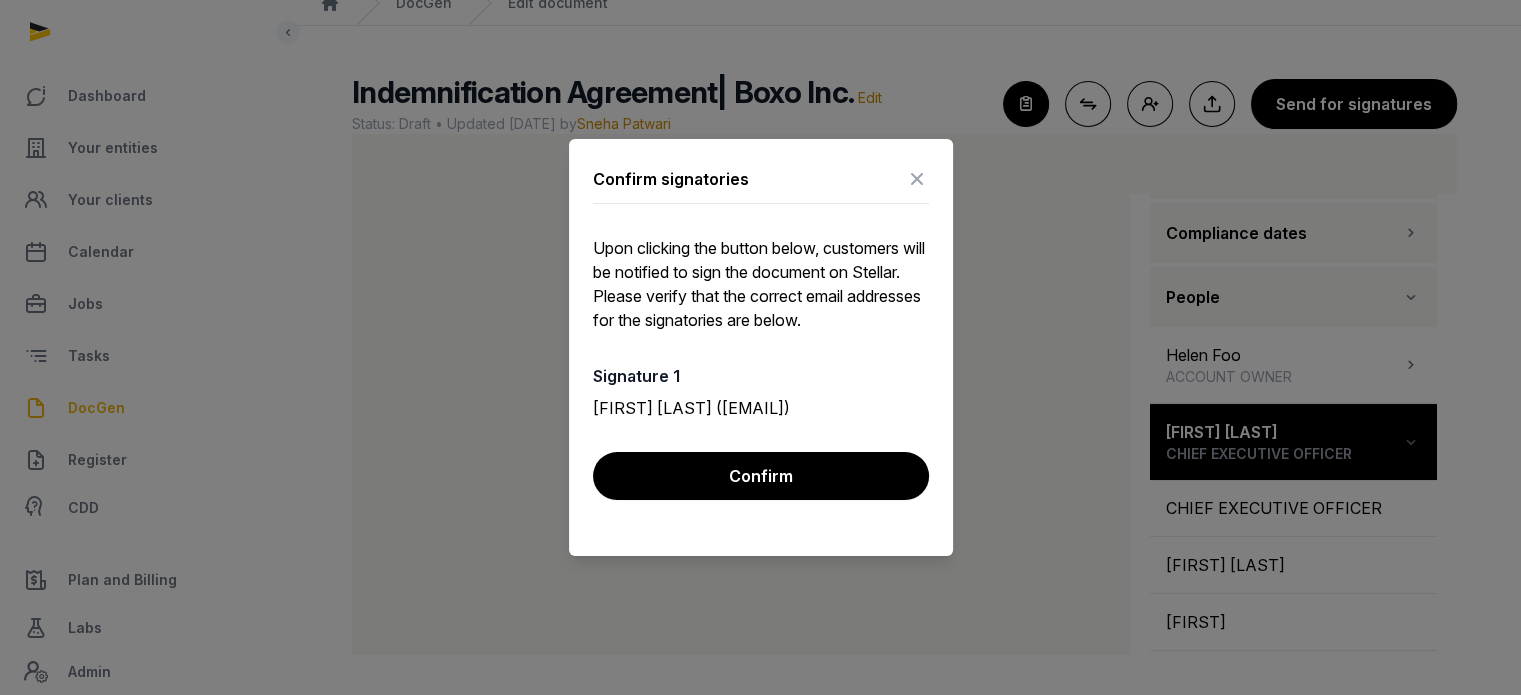click at bounding box center [917, 179] 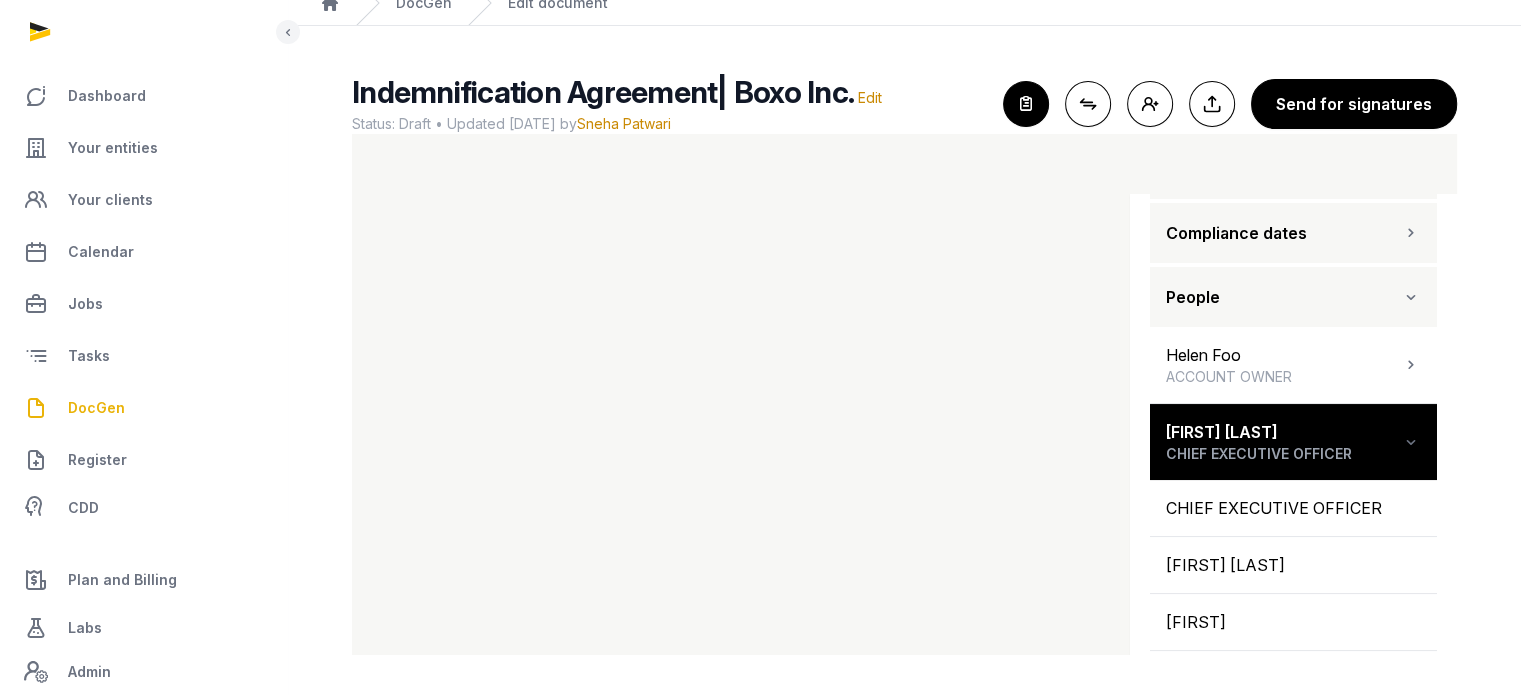 click on "DocGen" at bounding box center [96, 408] 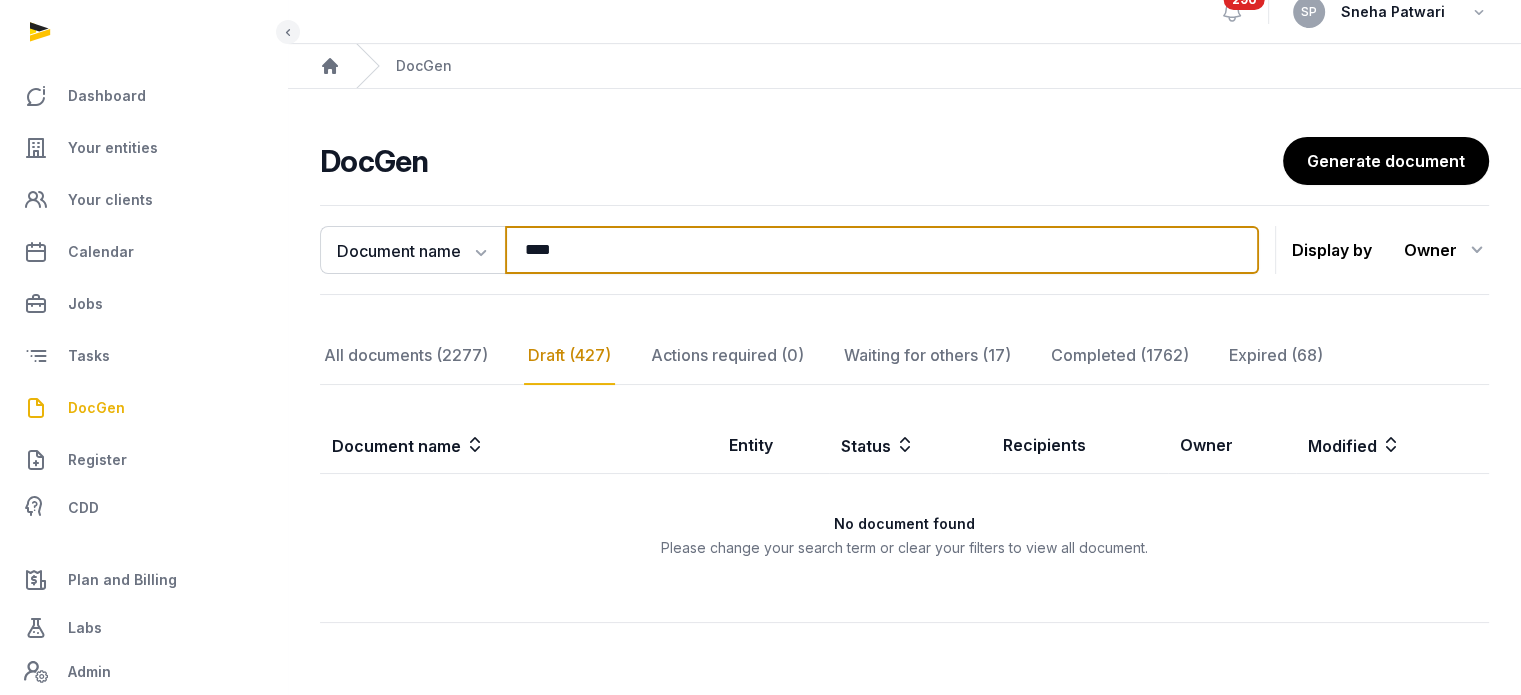 click on "****" at bounding box center (882, 250) 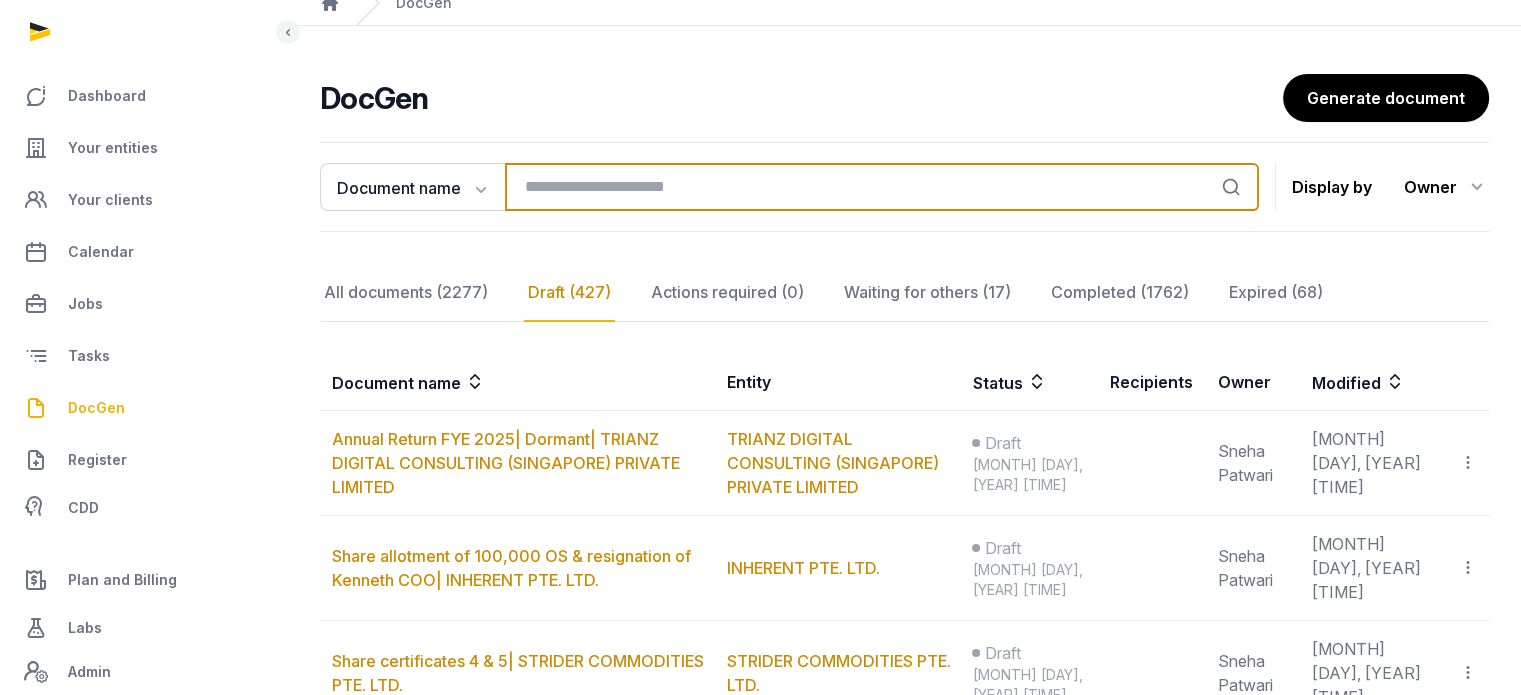 type 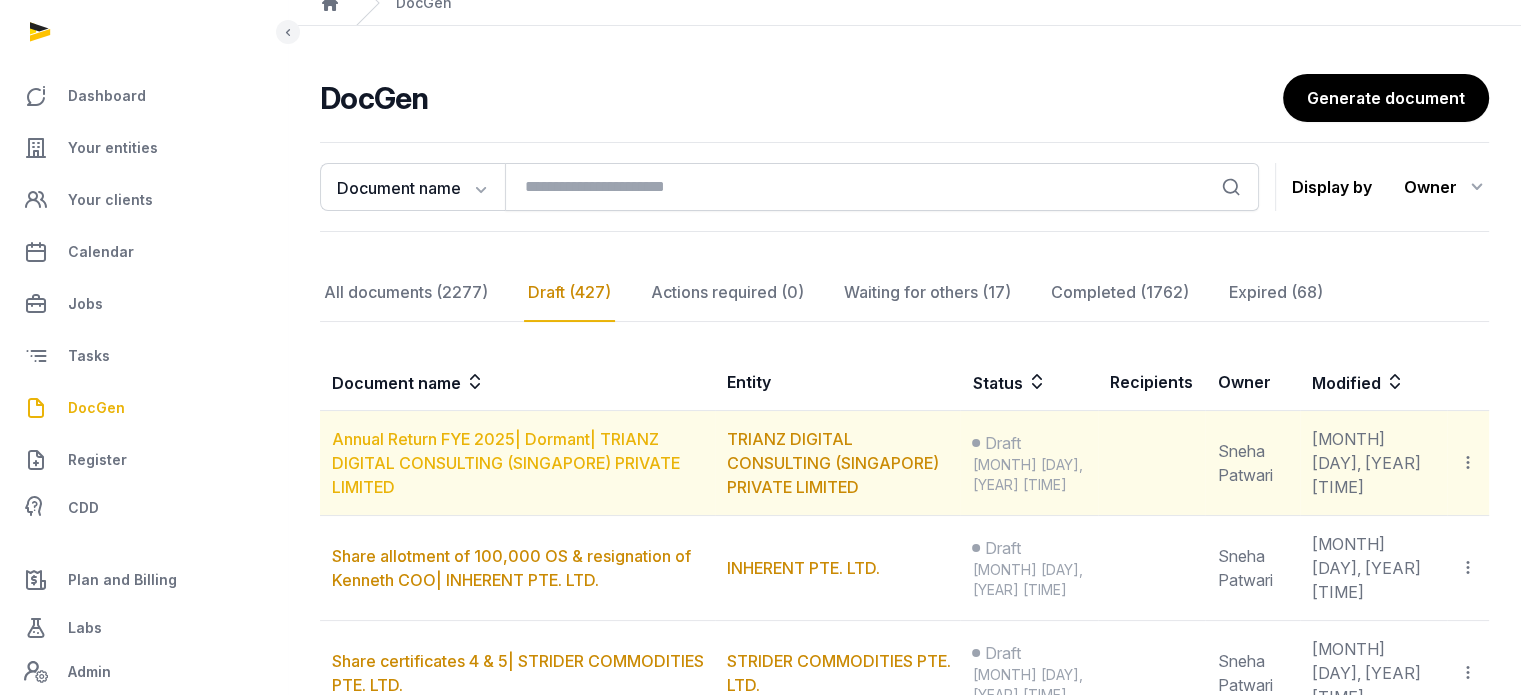 click on "Annual Return FYE 2025| Dormant| TRIANZ DIGITAL CONSULTING (SINGAPORE) PRIVATE LIMITED" at bounding box center (506, 463) 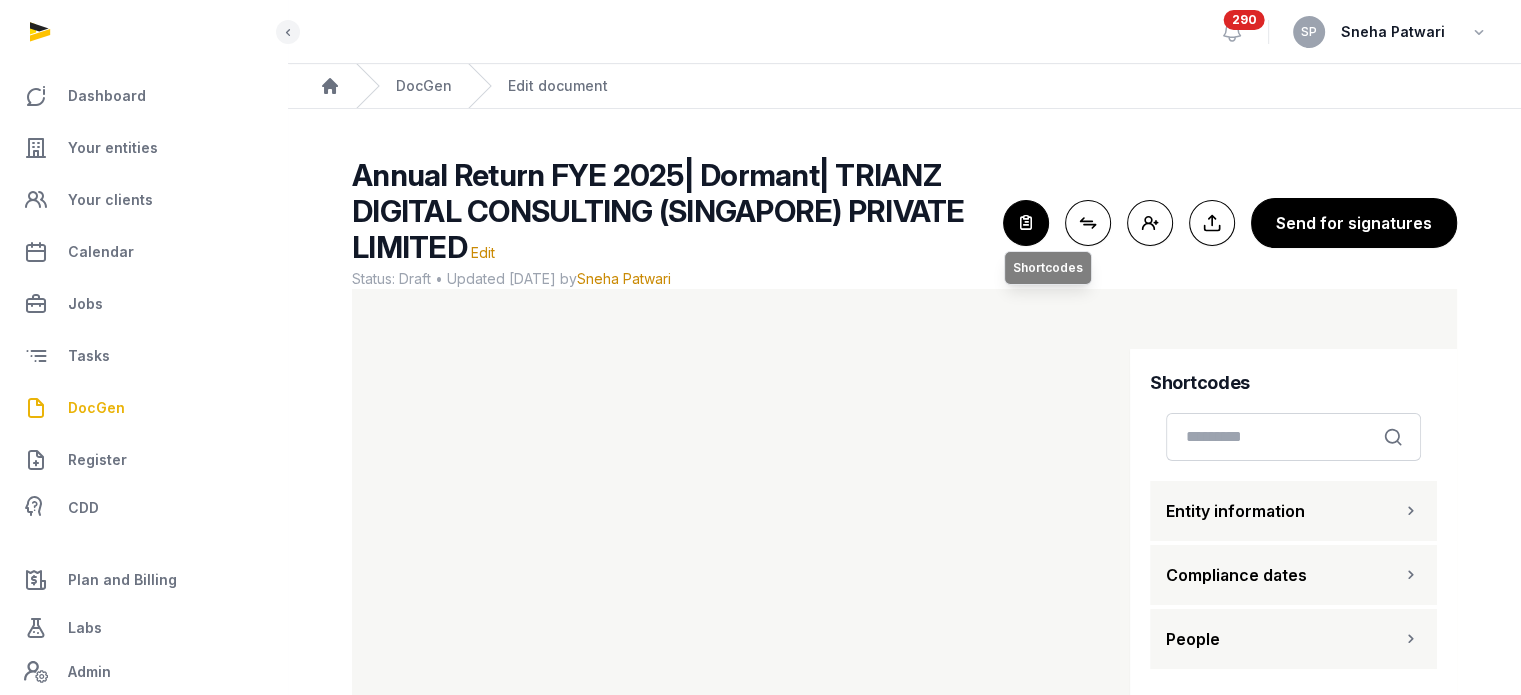 click at bounding box center (1026, 223) 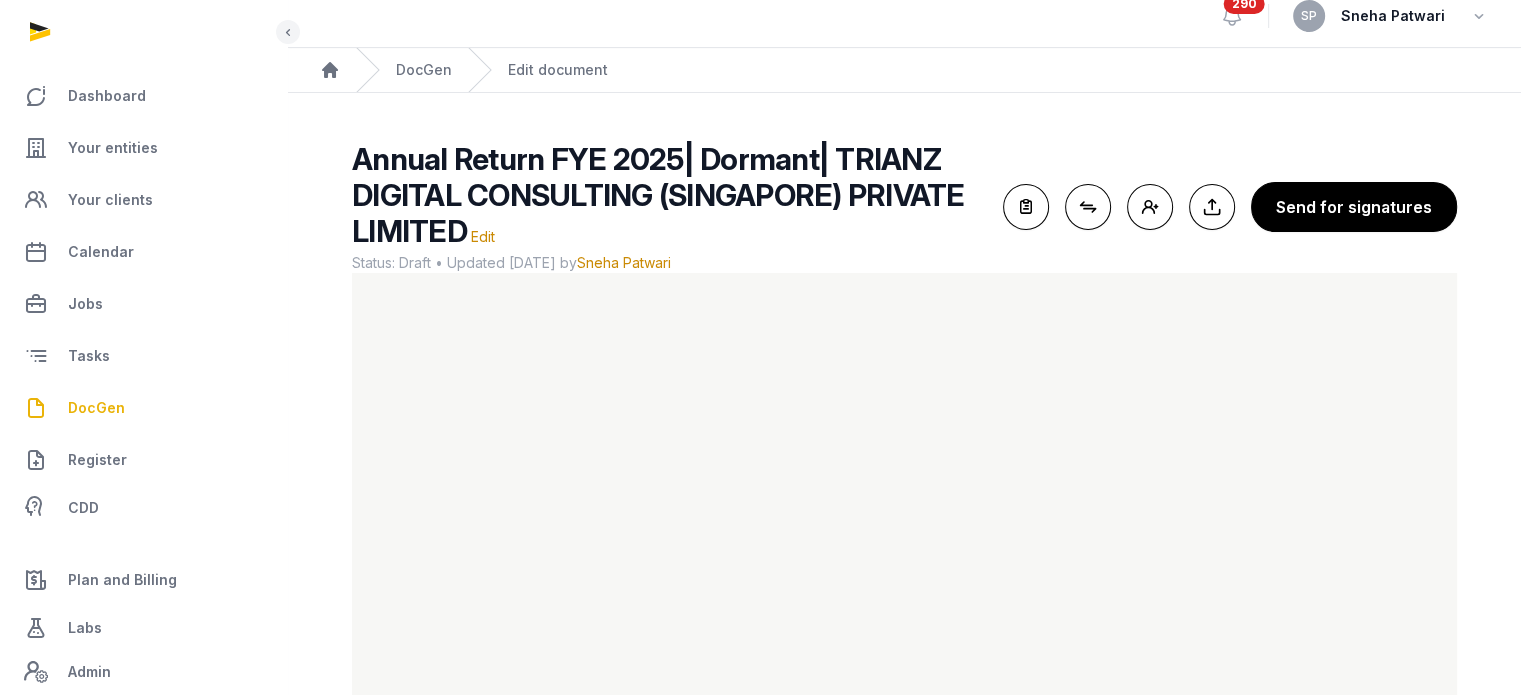 scroll, scrollTop: 155, scrollLeft: 0, axis: vertical 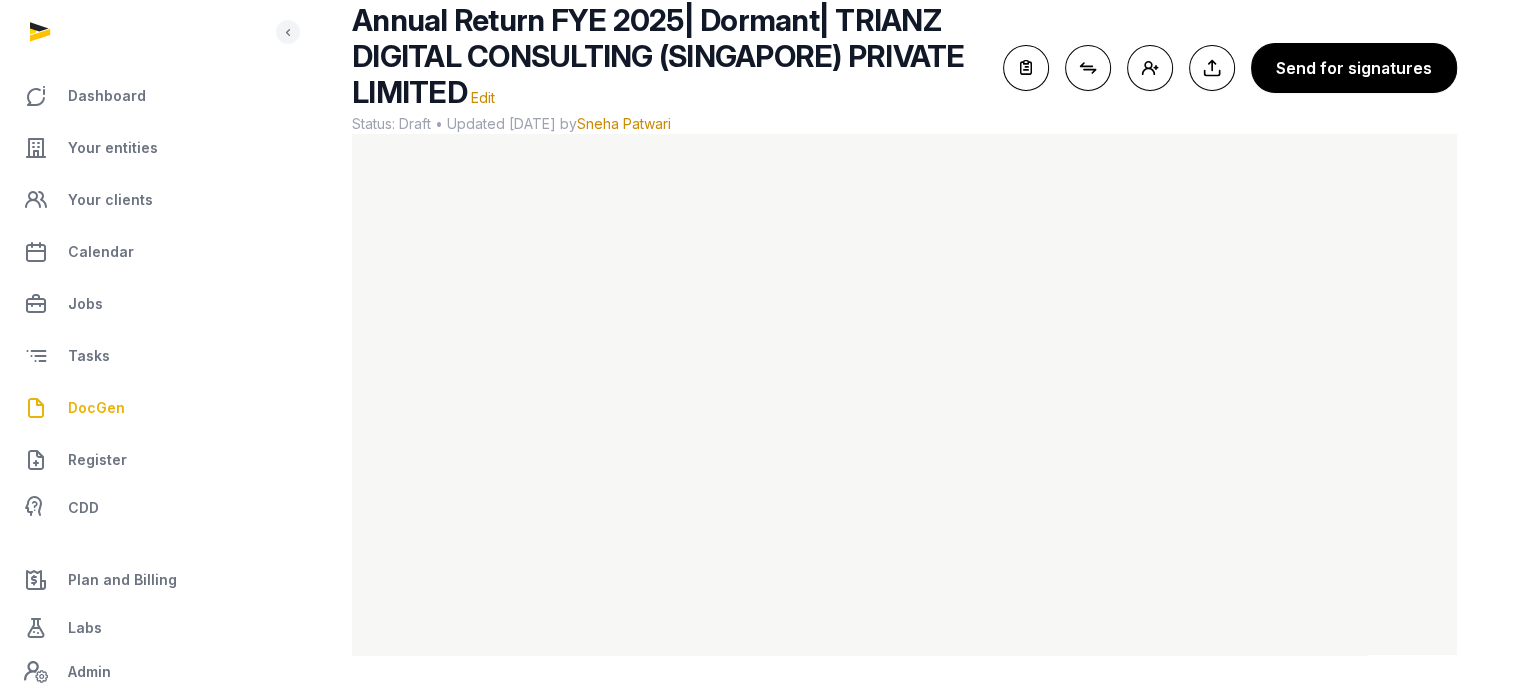 click on "Annual Return FYE 2025| Dormant| TRIANZ DIGITAL CONSULTING (SINGAPORE) PRIVATE LIMITED   Edit" at bounding box center (669, 56) 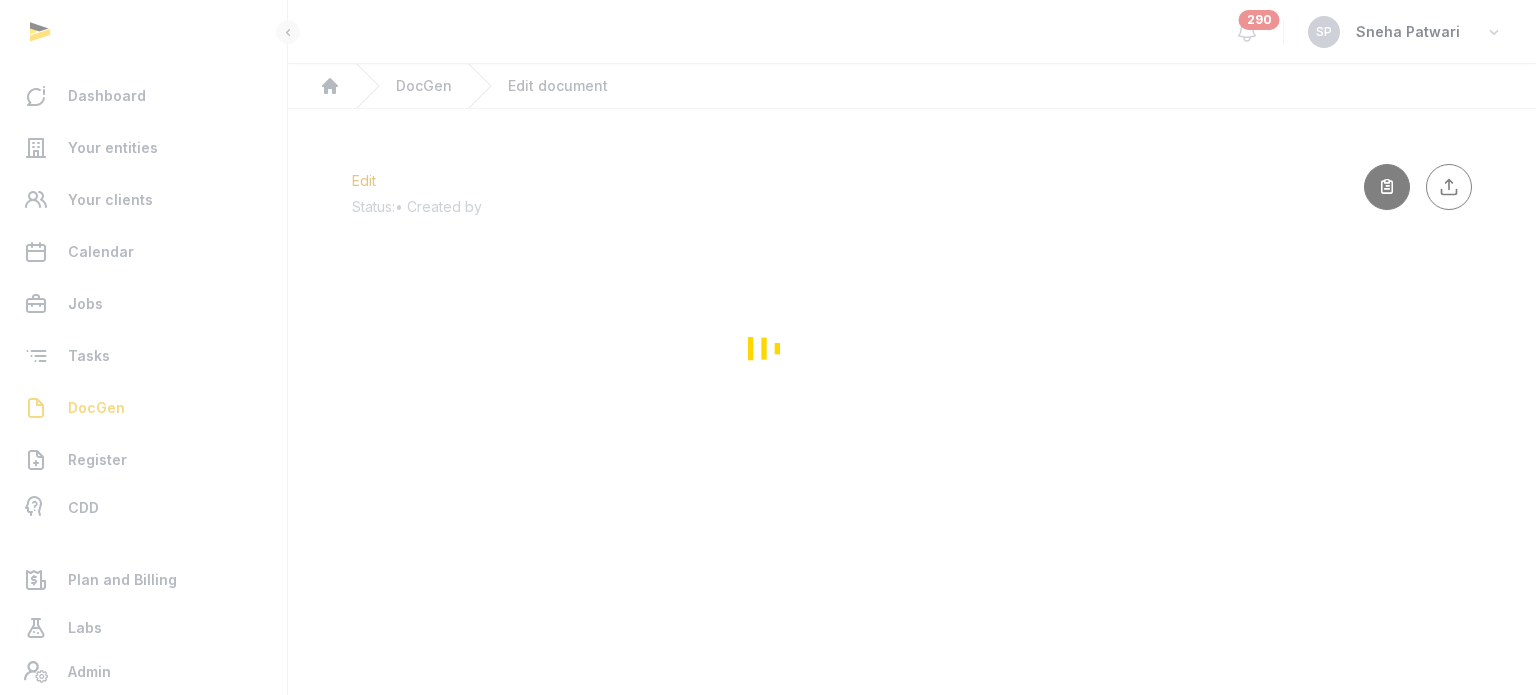 scroll, scrollTop: 0, scrollLeft: 0, axis: both 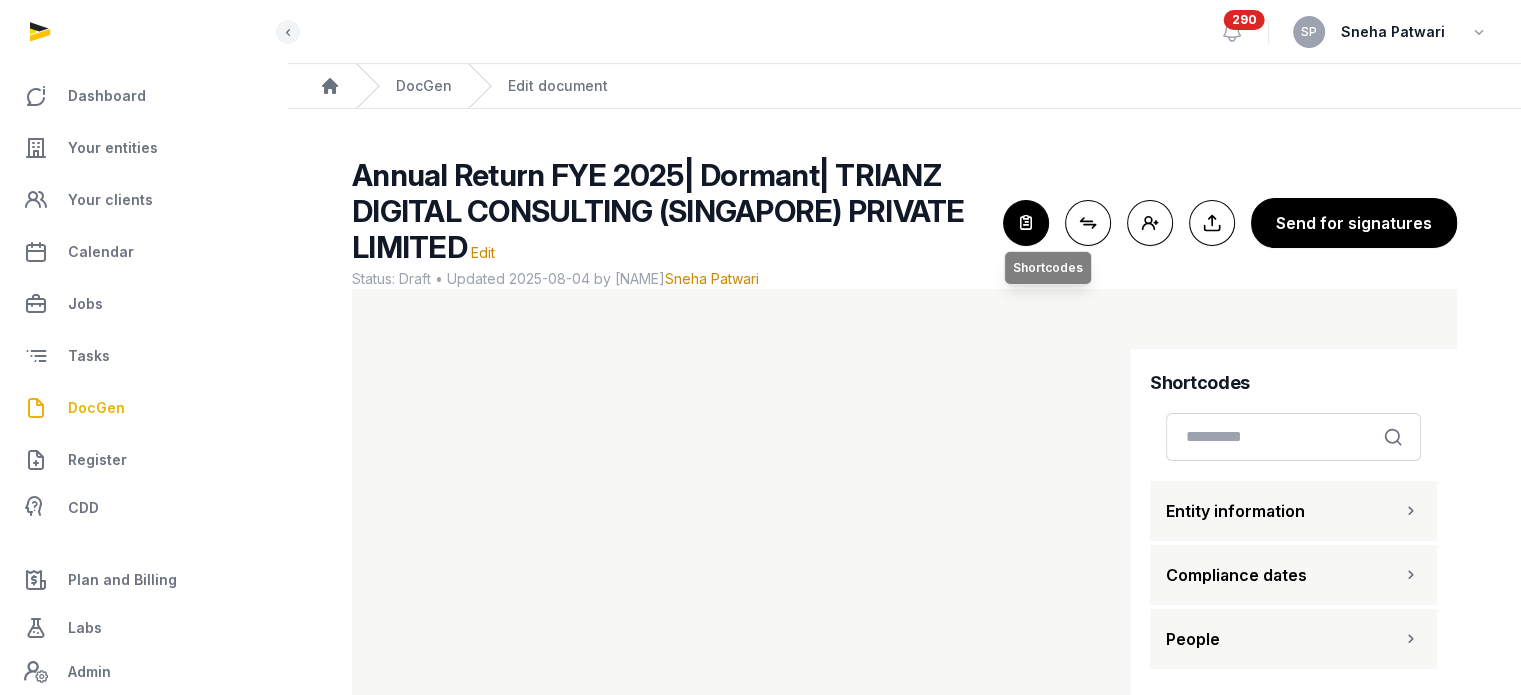 click at bounding box center [1026, 223] 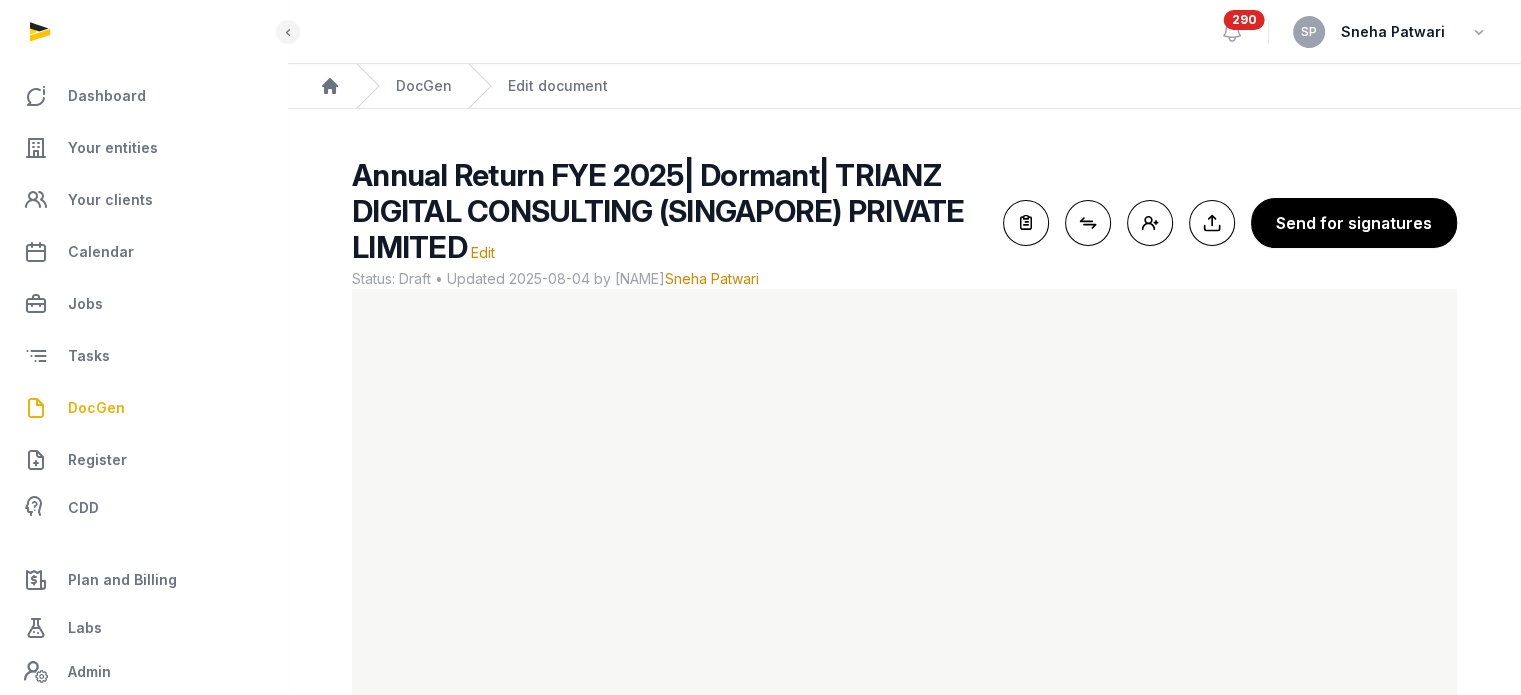 click on "Annual Return FYE 2025| Dormant| TRIANZ DIGITAL CONSULTING (SINGAPORE) PRIVATE LIMITED   Edit Status: Draft • Updated 2025-08-04 by  Sneha Patwari For optimal experience, please use a desktop computer to generate documents for the best user experience. Open shortcodes Connect shortcodes Add people Export to Documents Send for signatures" 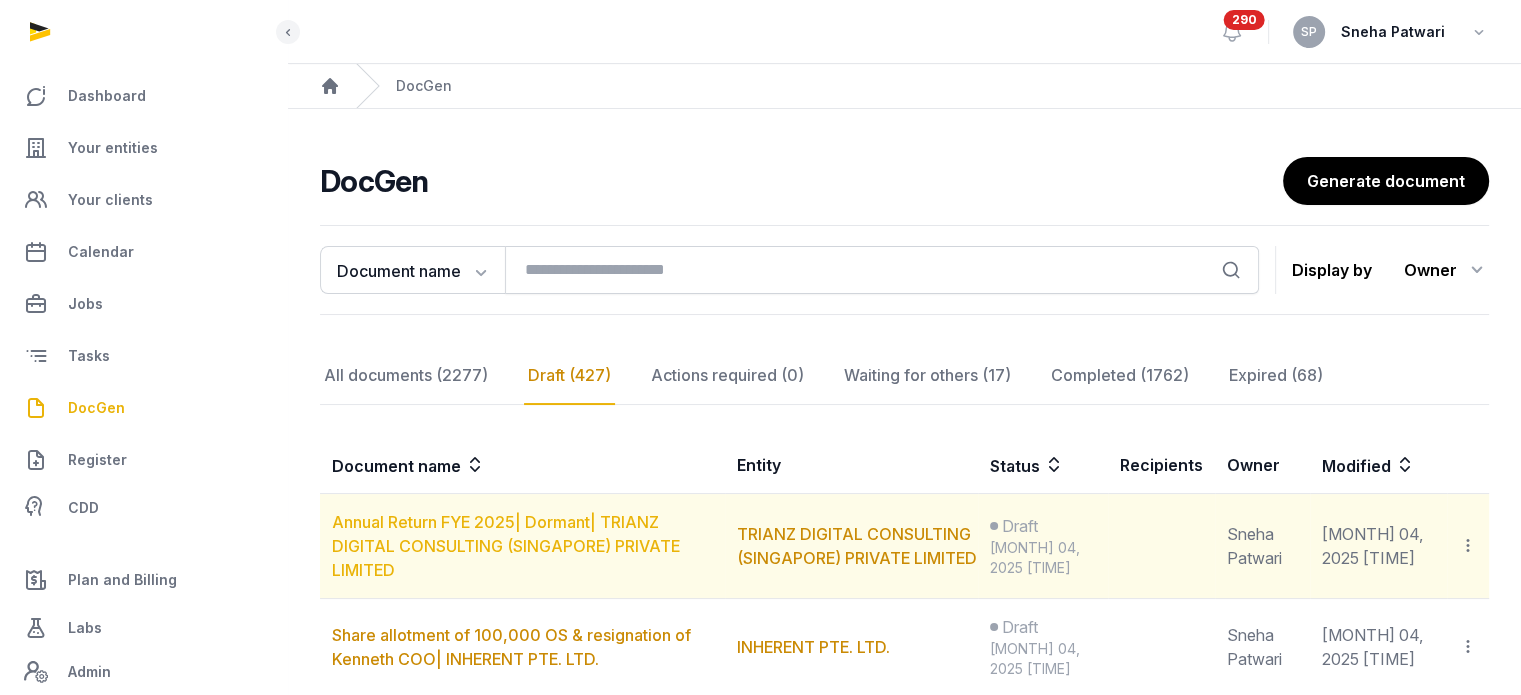 click on "Annual Return FYE 2025| Dormant| TRIANZ DIGITAL CONSULTING (SINGAPORE) PRIVATE LIMITED" at bounding box center (506, 546) 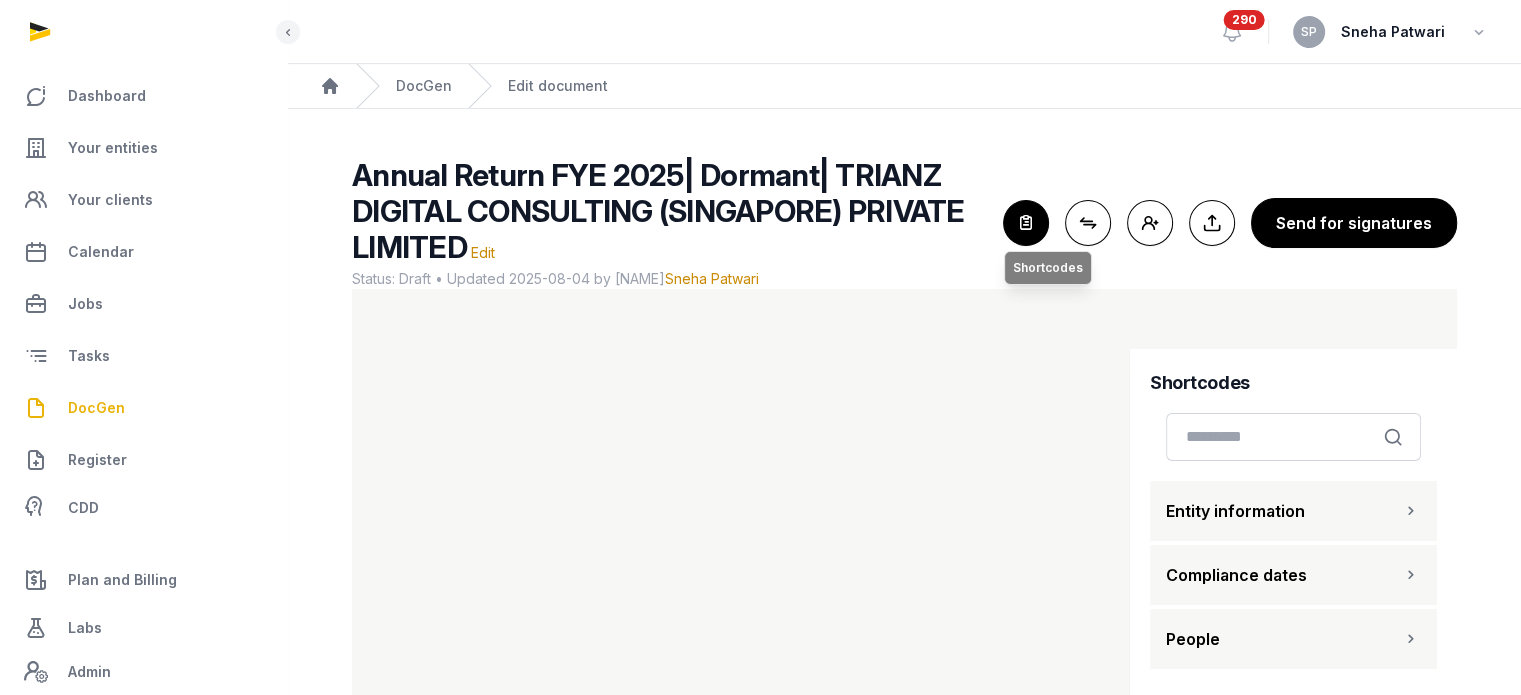 click at bounding box center (1026, 223) 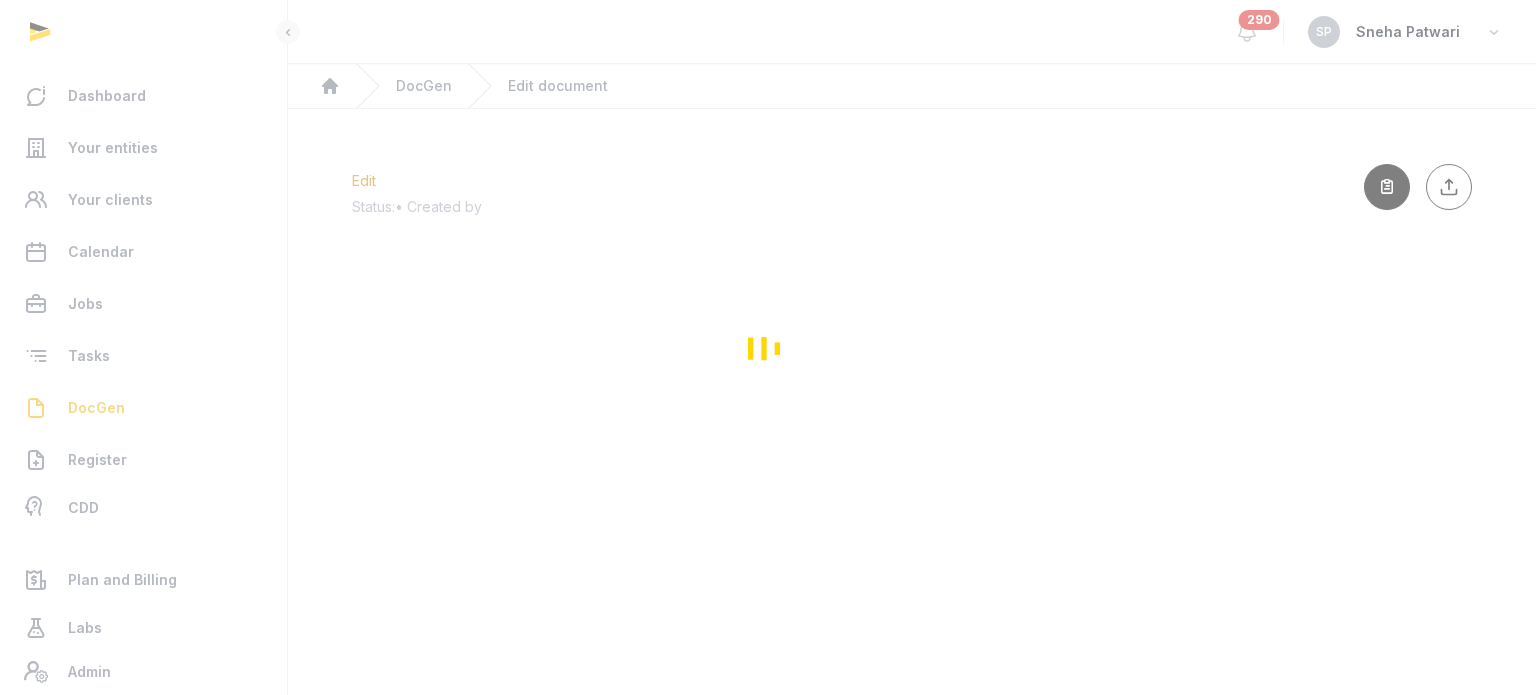 scroll, scrollTop: 0, scrollLeft: 0, axis: both 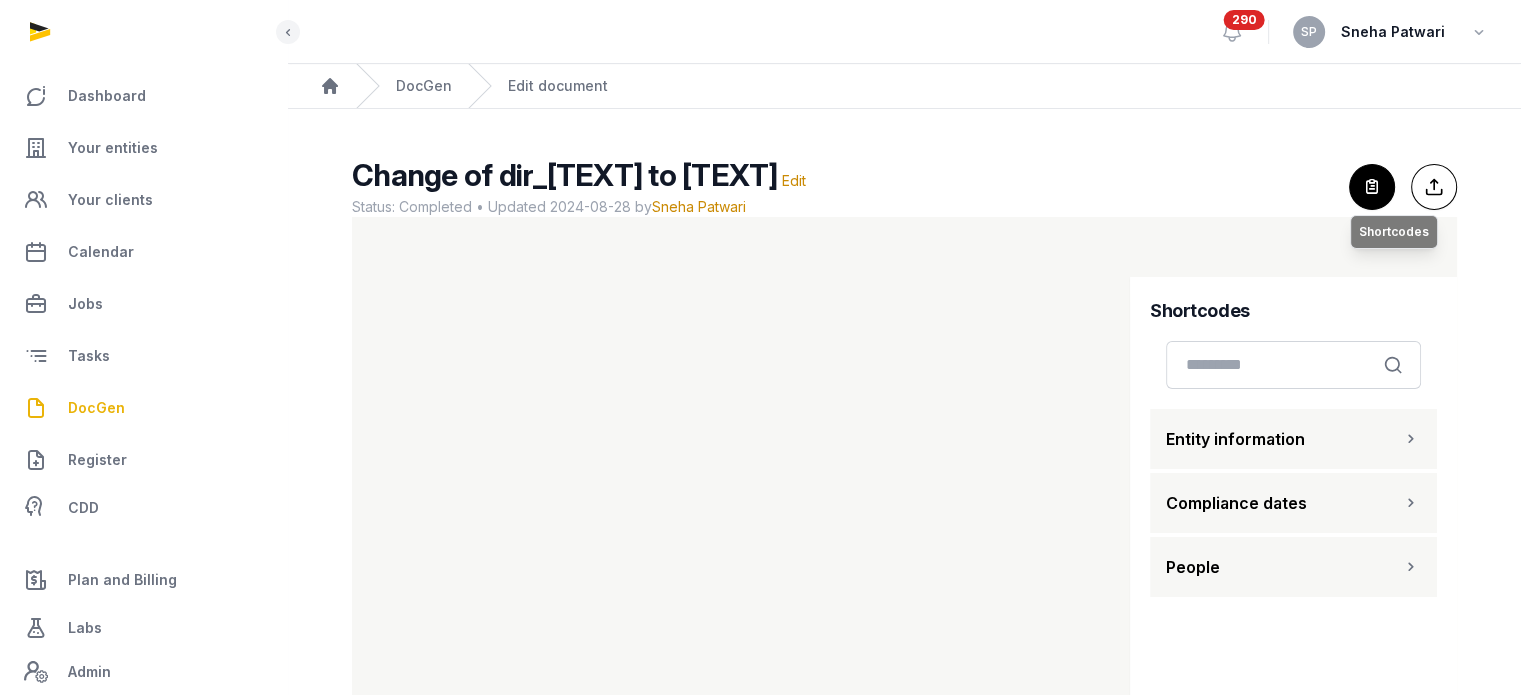 click at bounding box center [1372, 187] 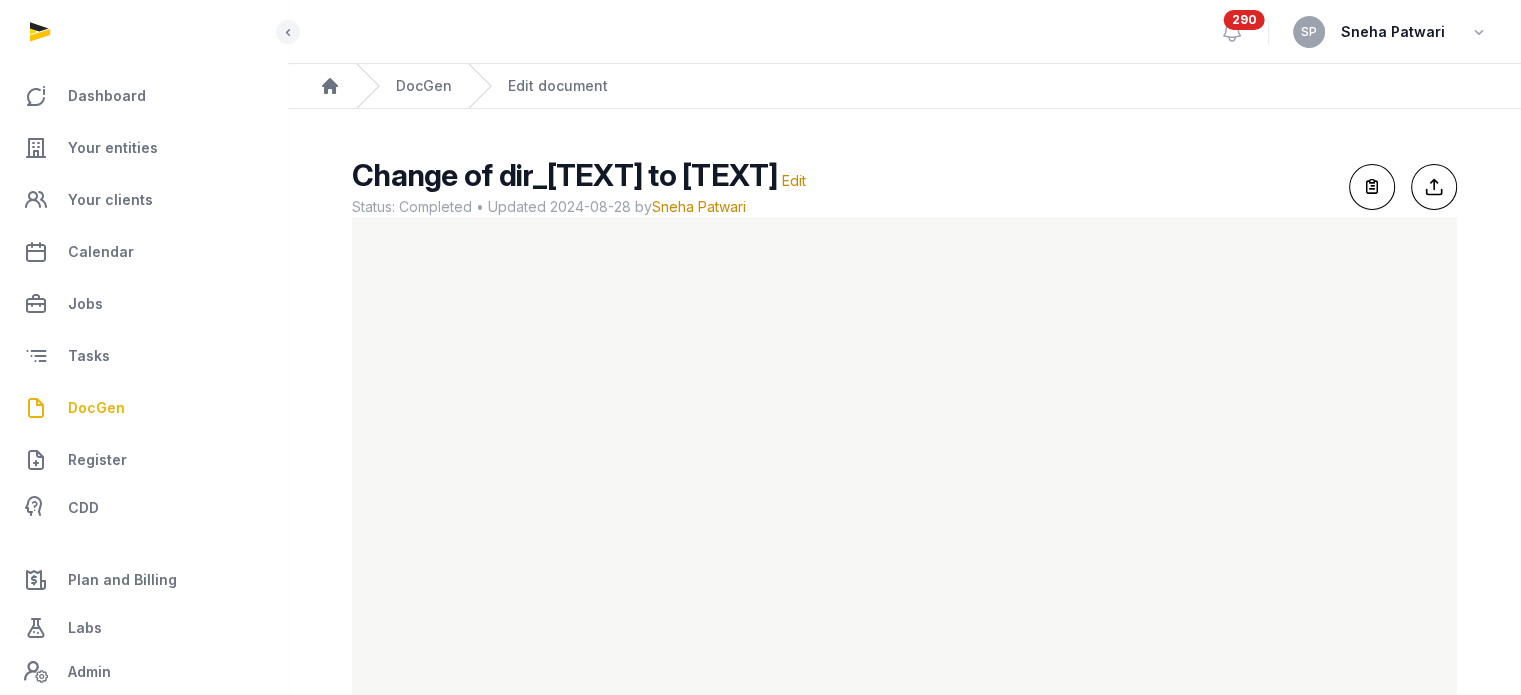 click on "DocGen" at bounding box center [143, 408] 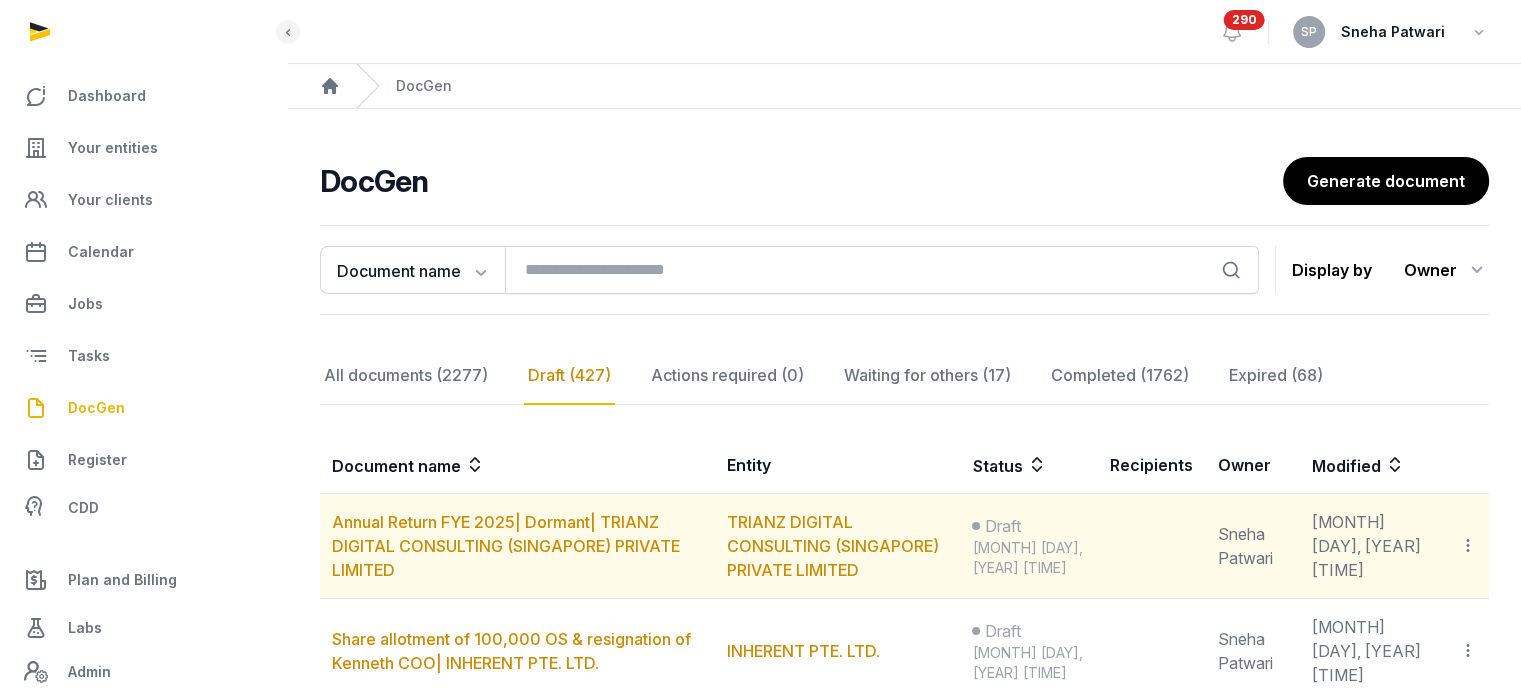 click on "Annual Return FYE 2025| Dormant| TRIANZ DIGITAL CONSULTING (SINGAPORE) PRIVATE LIMITED" at bounding box center (517, 546) 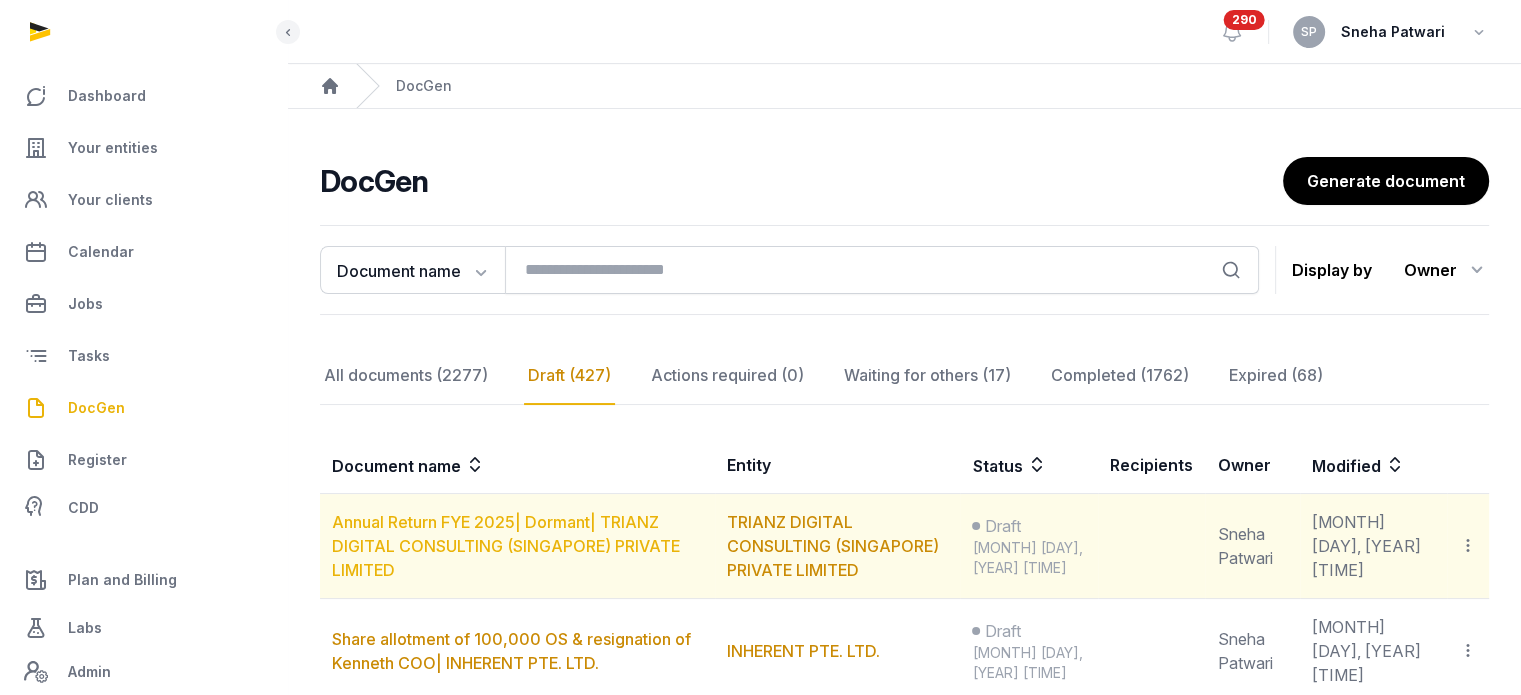 click on "Annual Return FYE 2025| Dormant| TRIANZ DIGITAL CONSULTING (SINGAPORE) PRIVATE LIMITED" at bounding box center (506, 546) 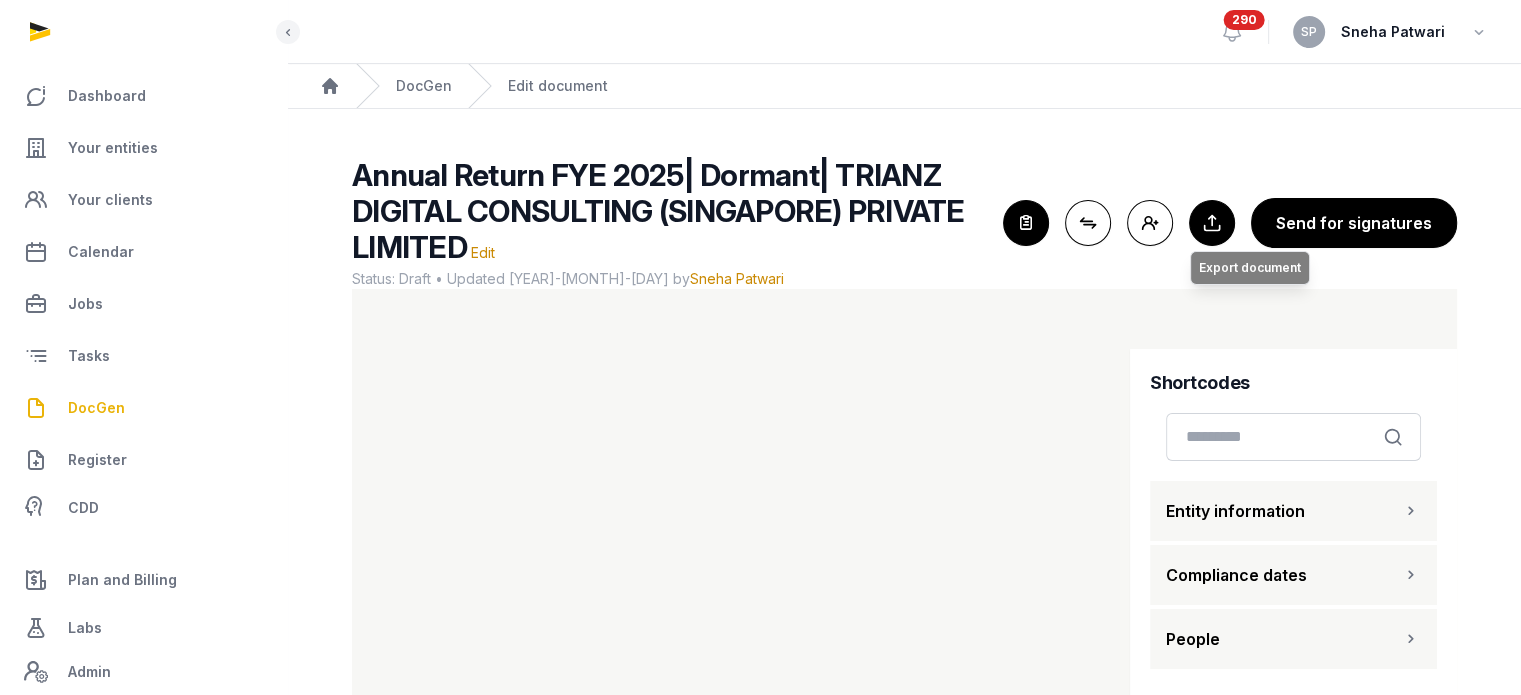 click on "Export to Documents Export document" at bounding box center [1212, 223] 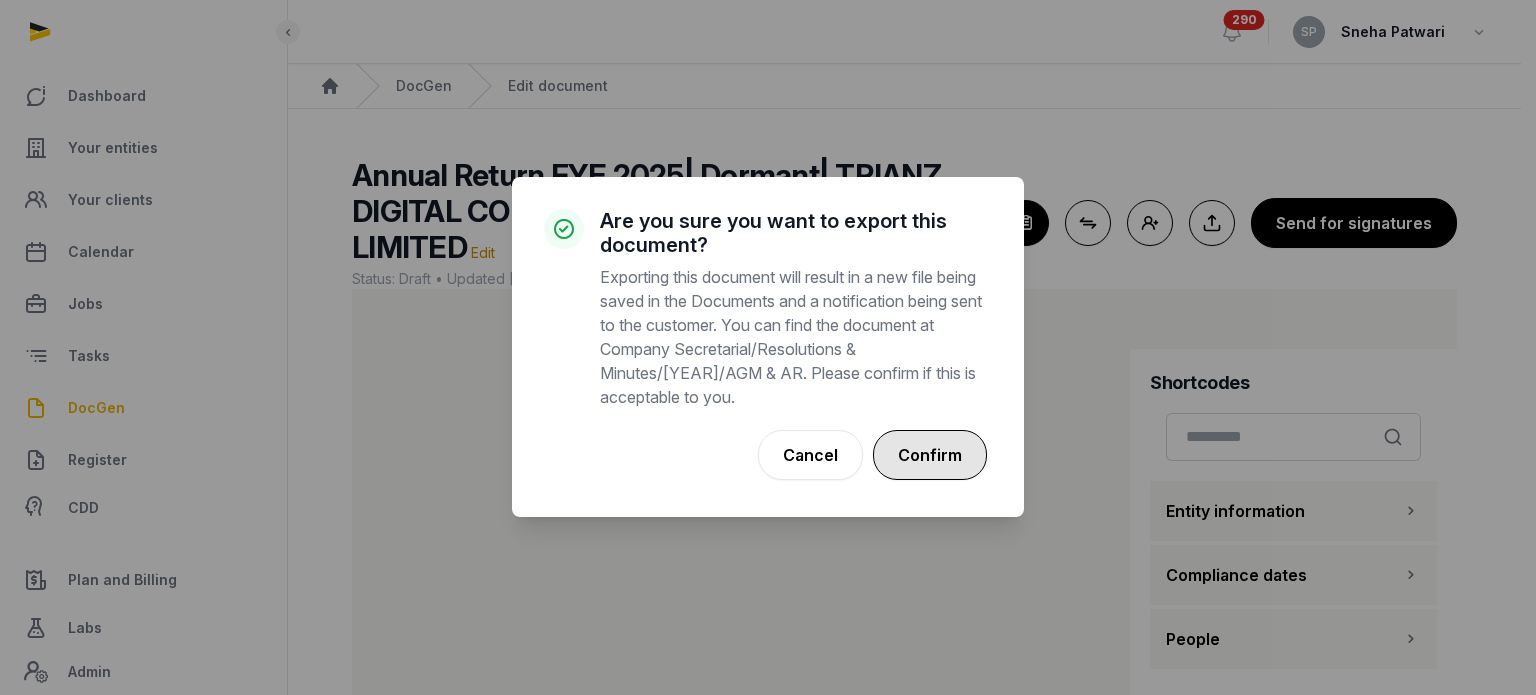 click on "Confirm" at bounding box center [930, 455] 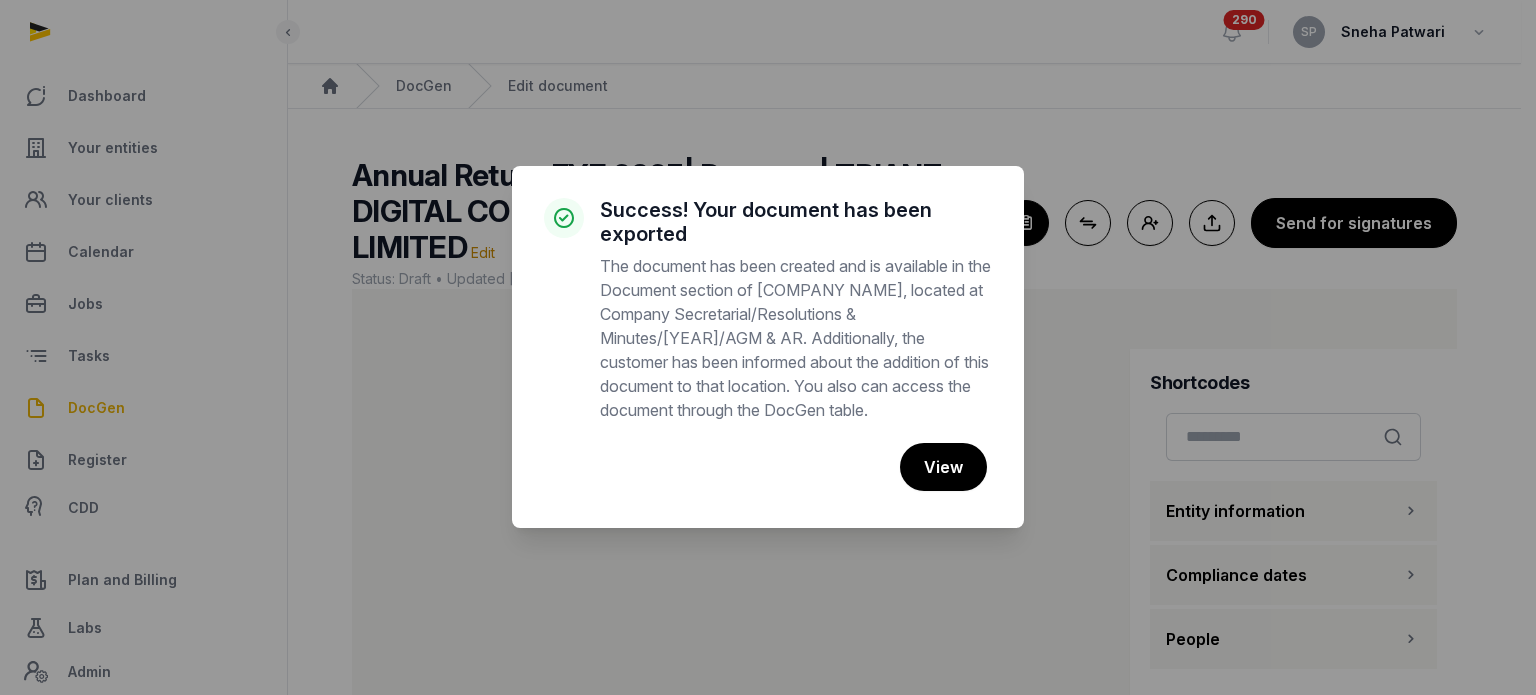 click on "×
Success! Your document has been exported
The document has been created and is available in the Document section of TRIANZ DIGITAL CONSULTING (SINGAPORE) PRIVATE LIMITED, located at Company Secretarial/Resolutions & Minutes/[year]/AGM & AR. Additionally, the customer has been informed about the addition of this document to that location. You also can access the document through the DocGen table.
Cancel No View" at bounding box center [768, 347] 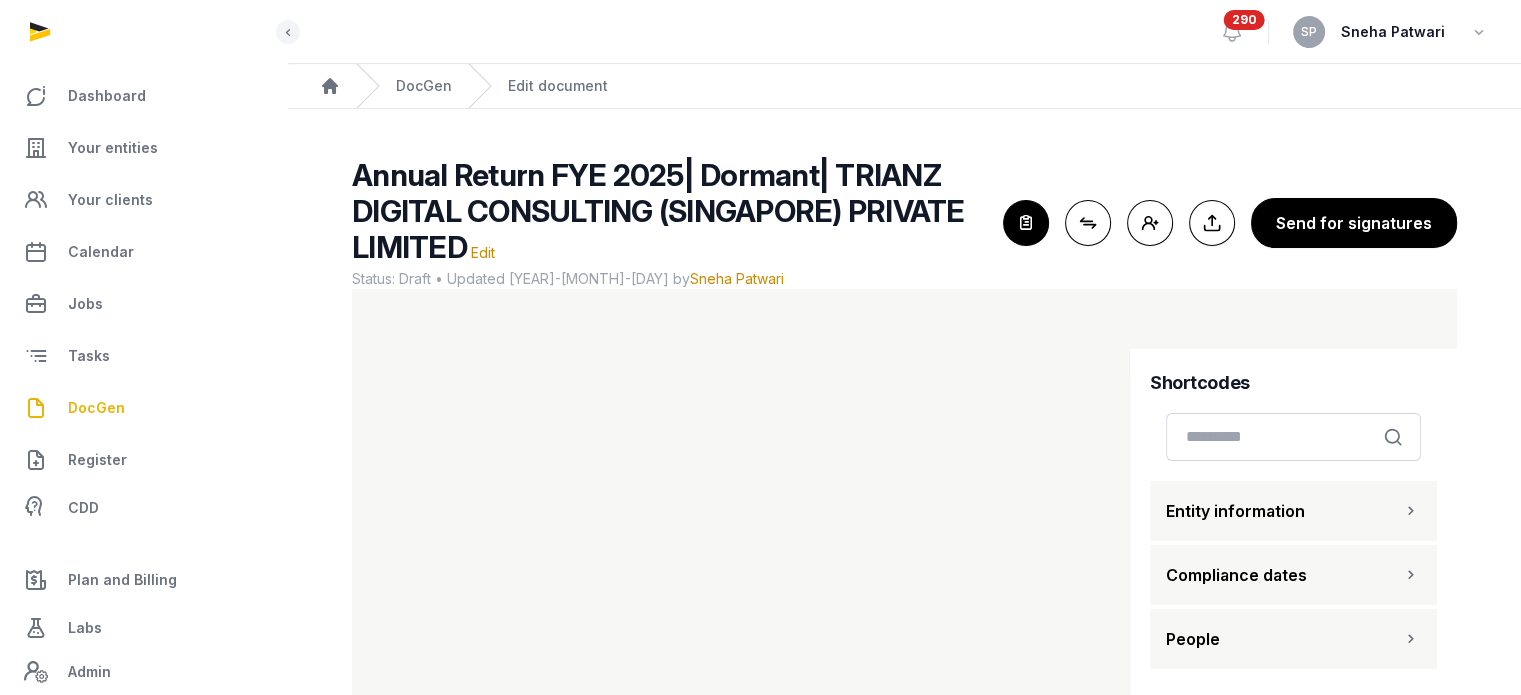 click on "DocGen" at bounding box center [96, 408] 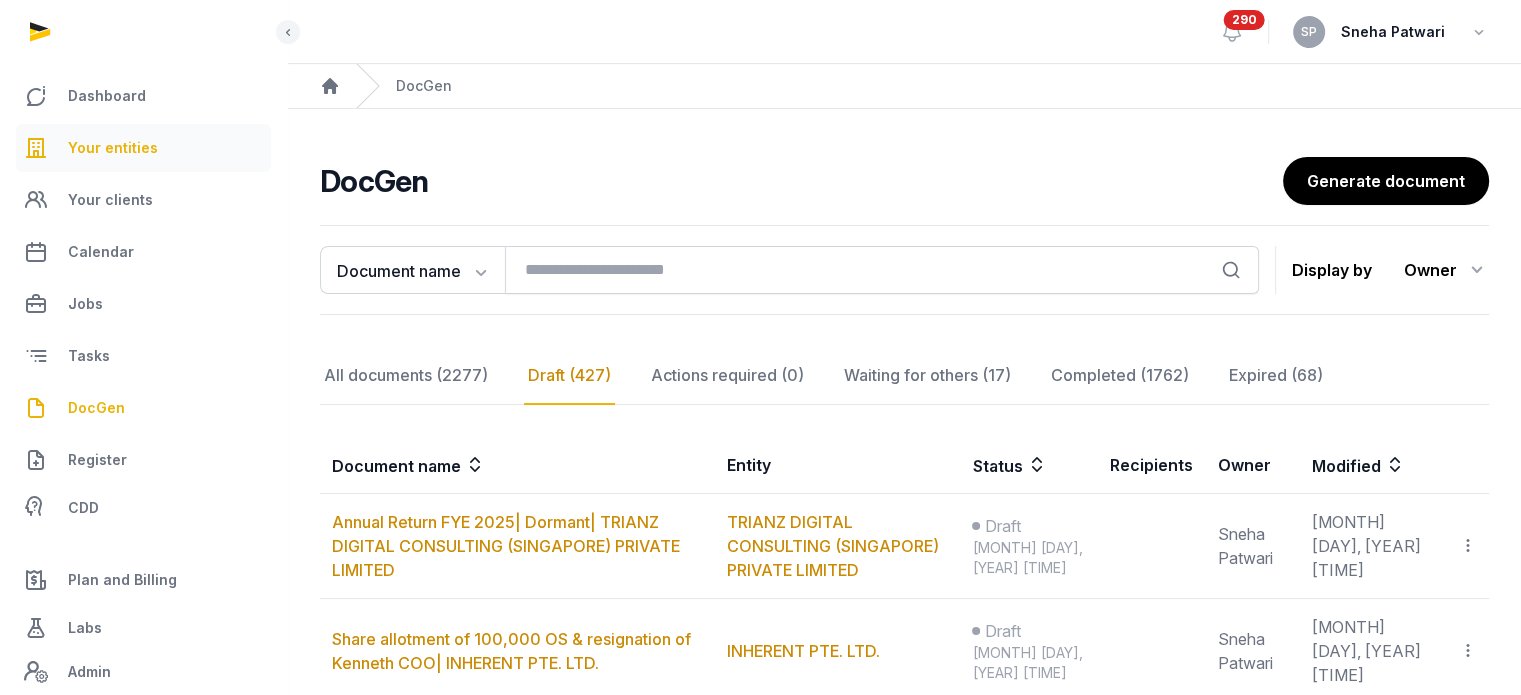 click on "Your entities" at bounding box center [113, 148] 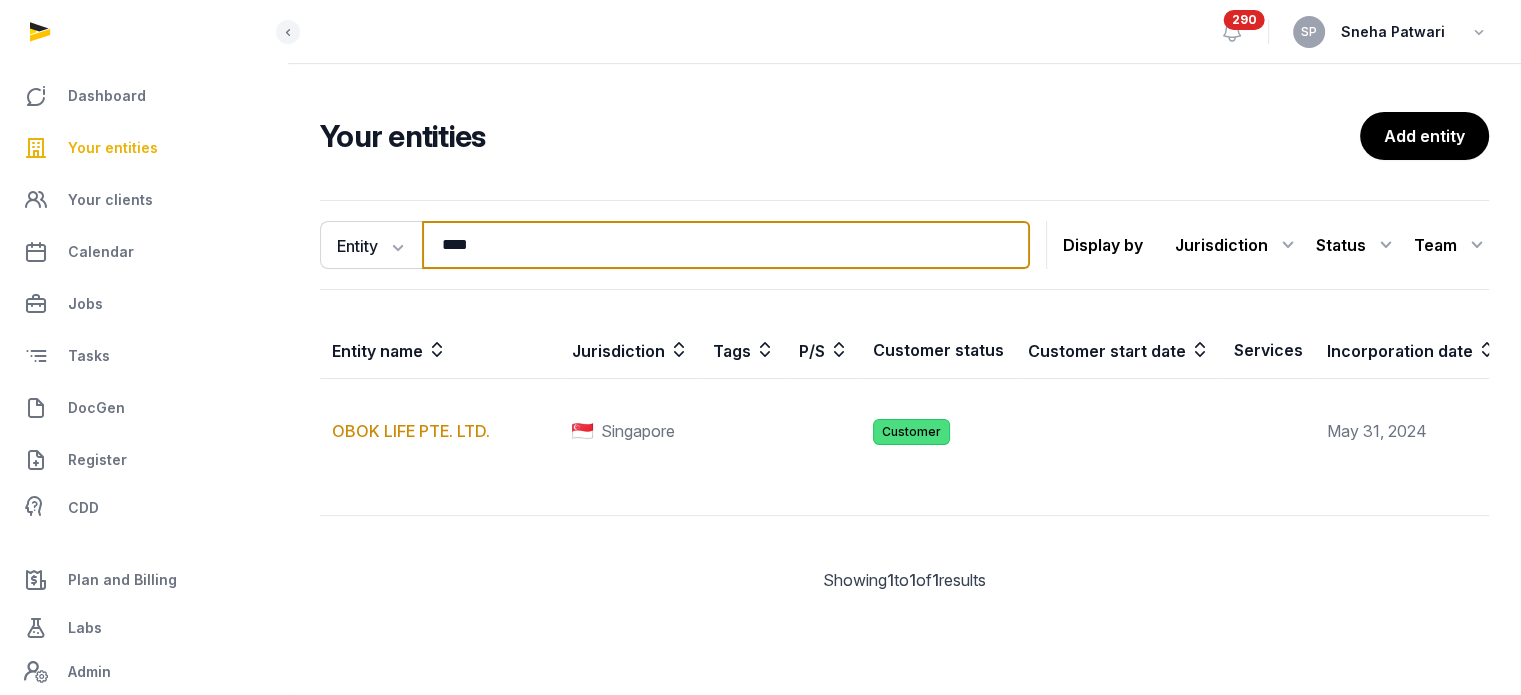 click on "****" at bounding box center (726, 245) 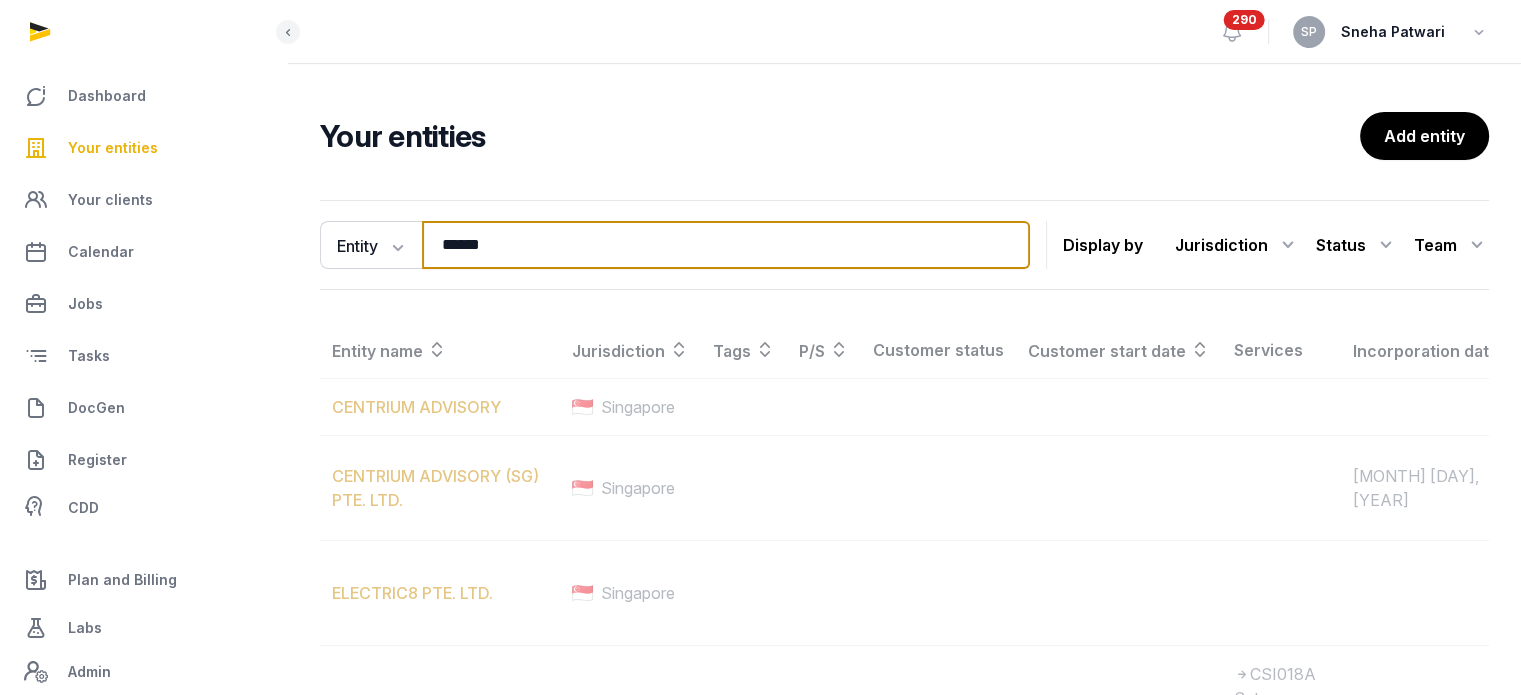 type on "******" 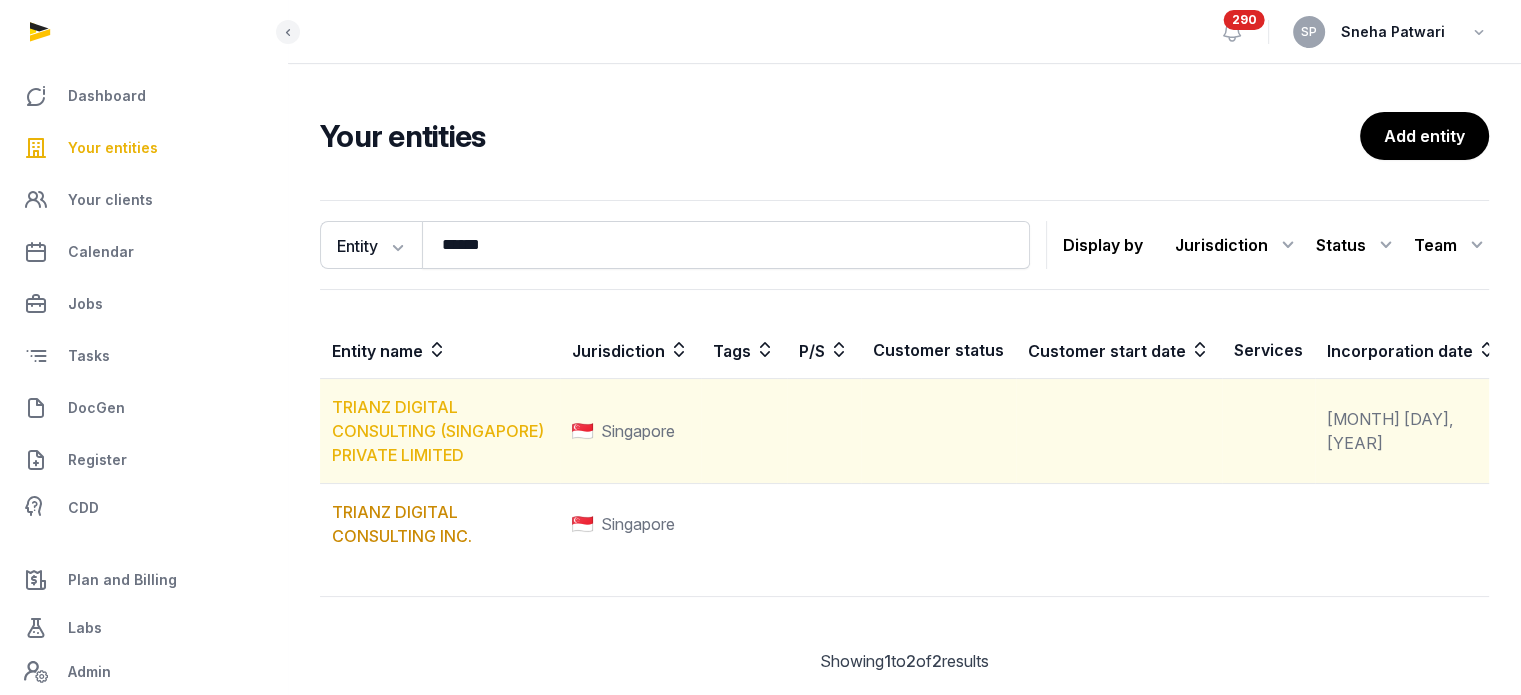 click on "TRIANZ DIGITAL CONSULTING (SINGAPORE) PRIVATE LIMITED" at bounding box center (438, 431) 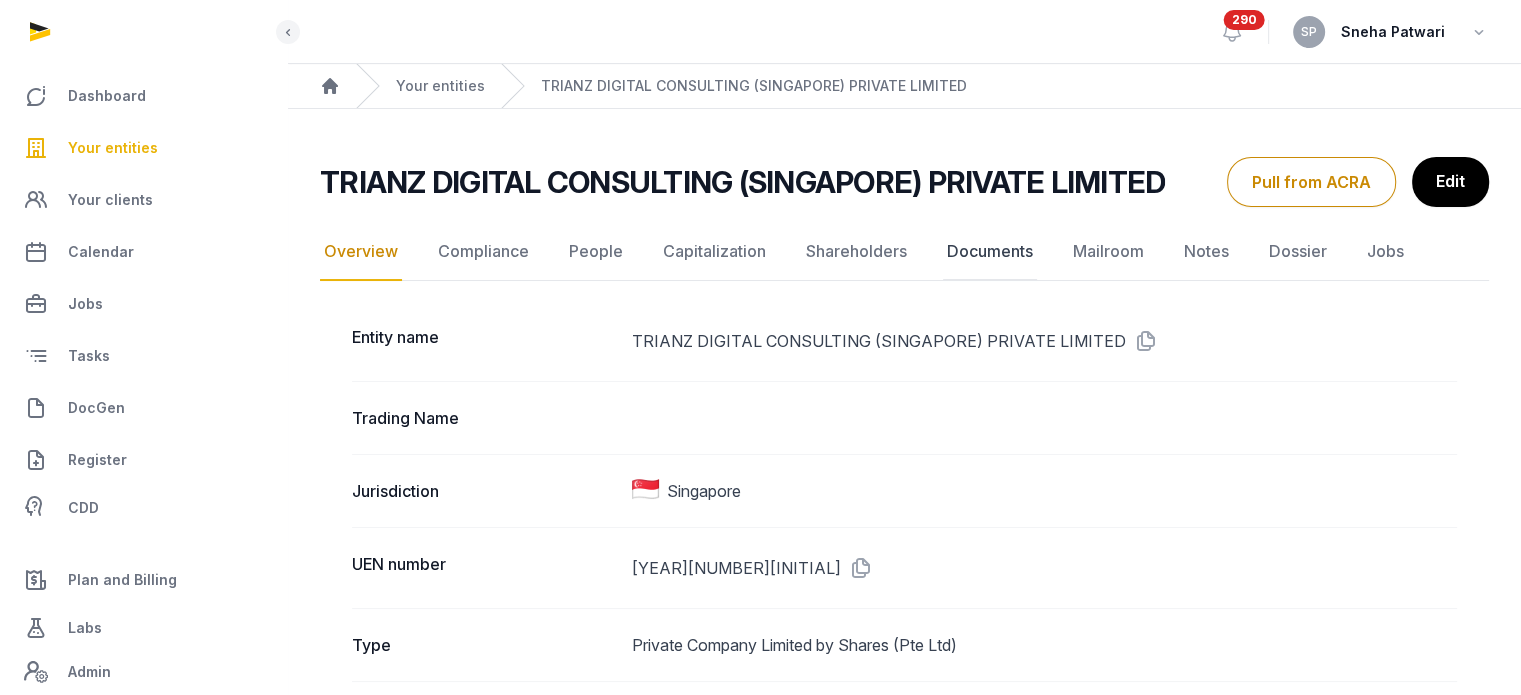 click on "Documents" 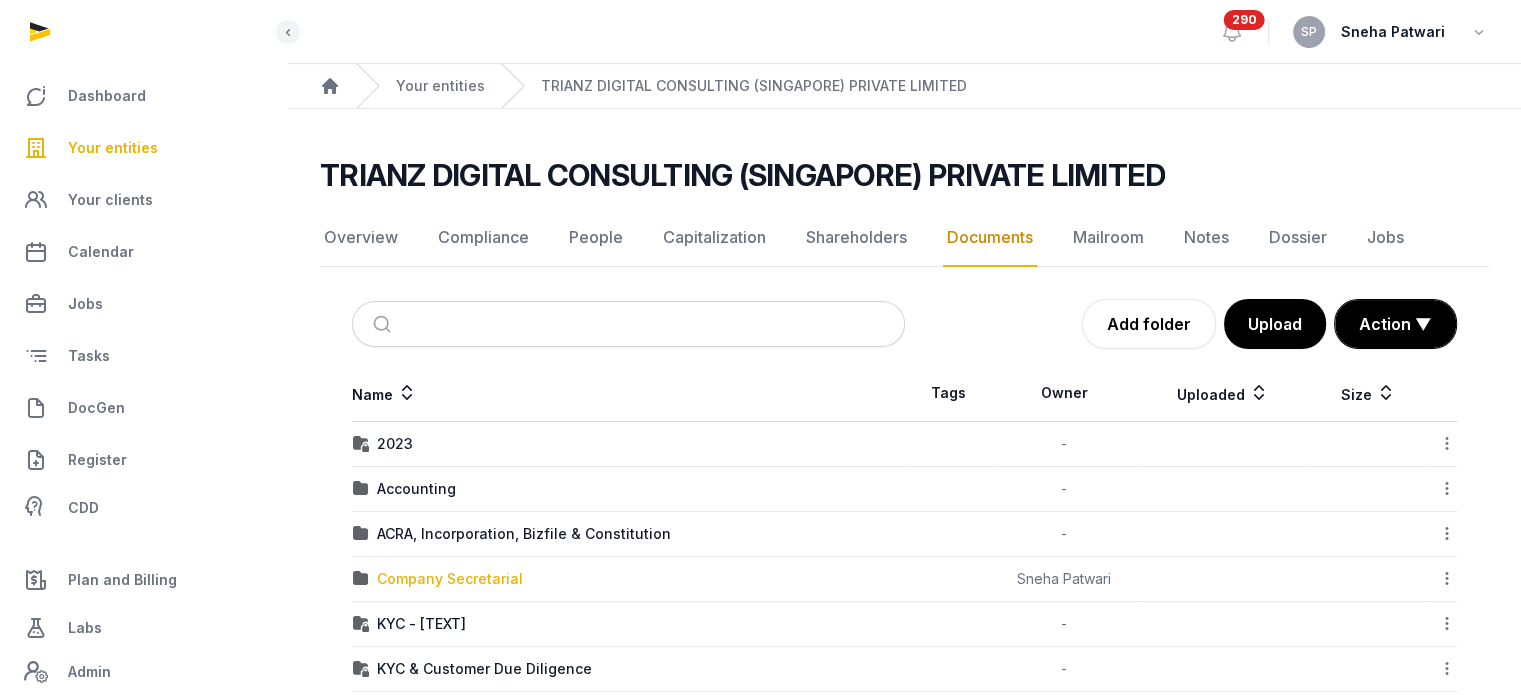 click on "Company Secretarial" at bounding box center [450, 579] 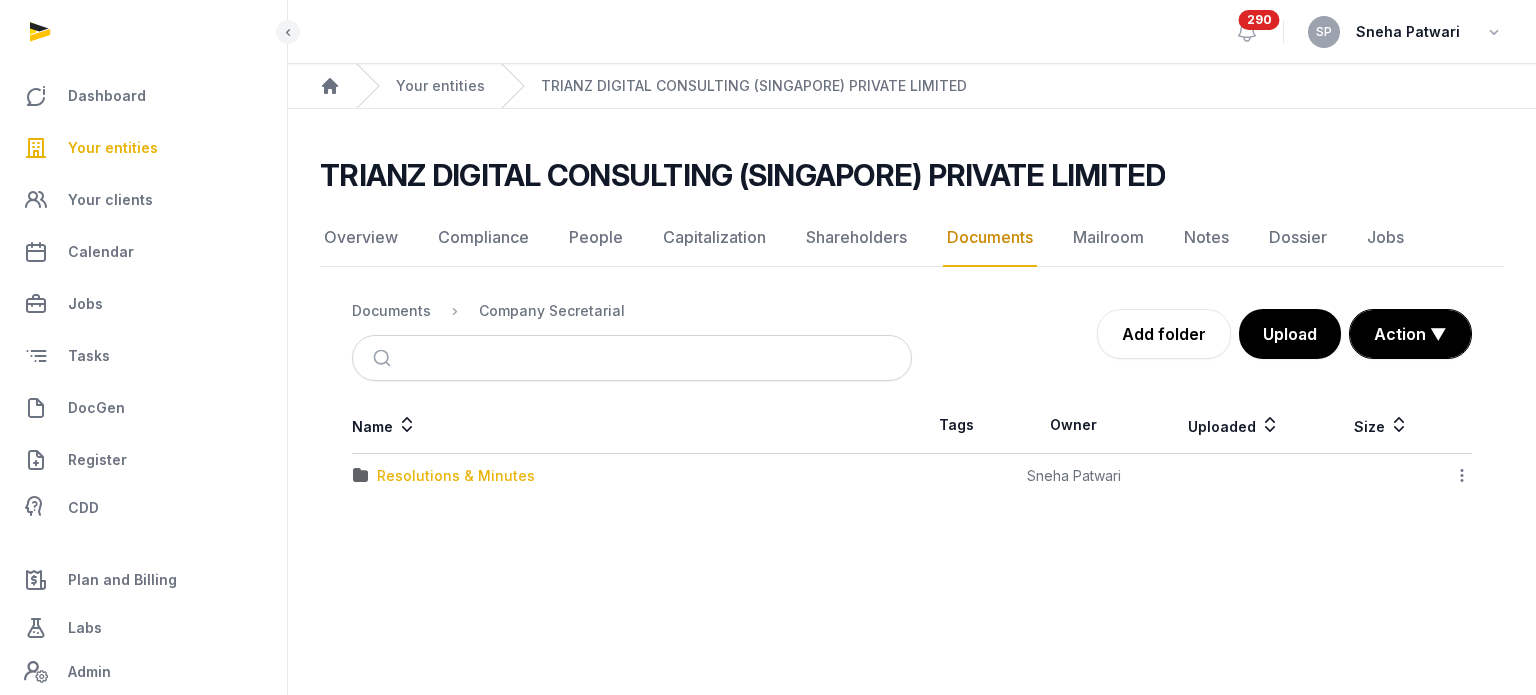 click on "Resolutions & Minutes" at bounding box center [456, 476] 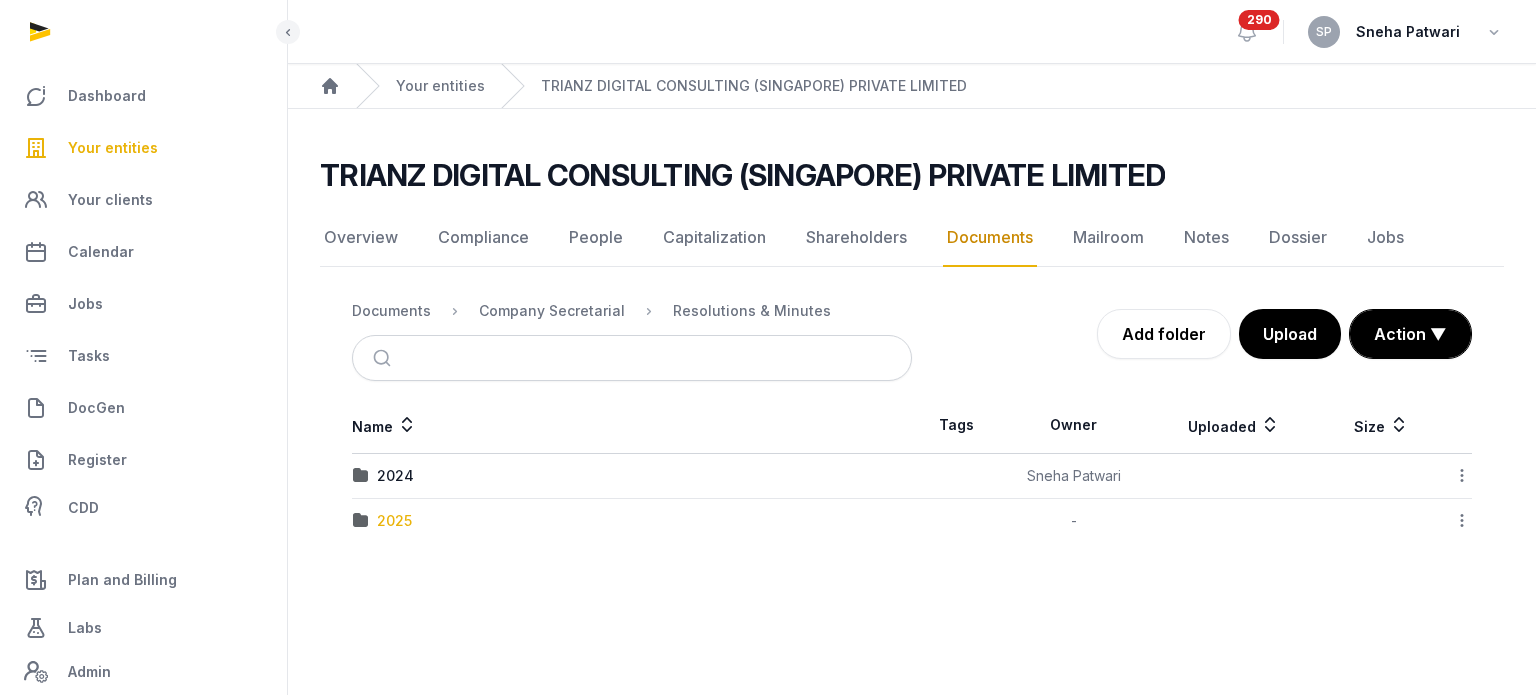 click on "2025" at bounding box center [394, 521] 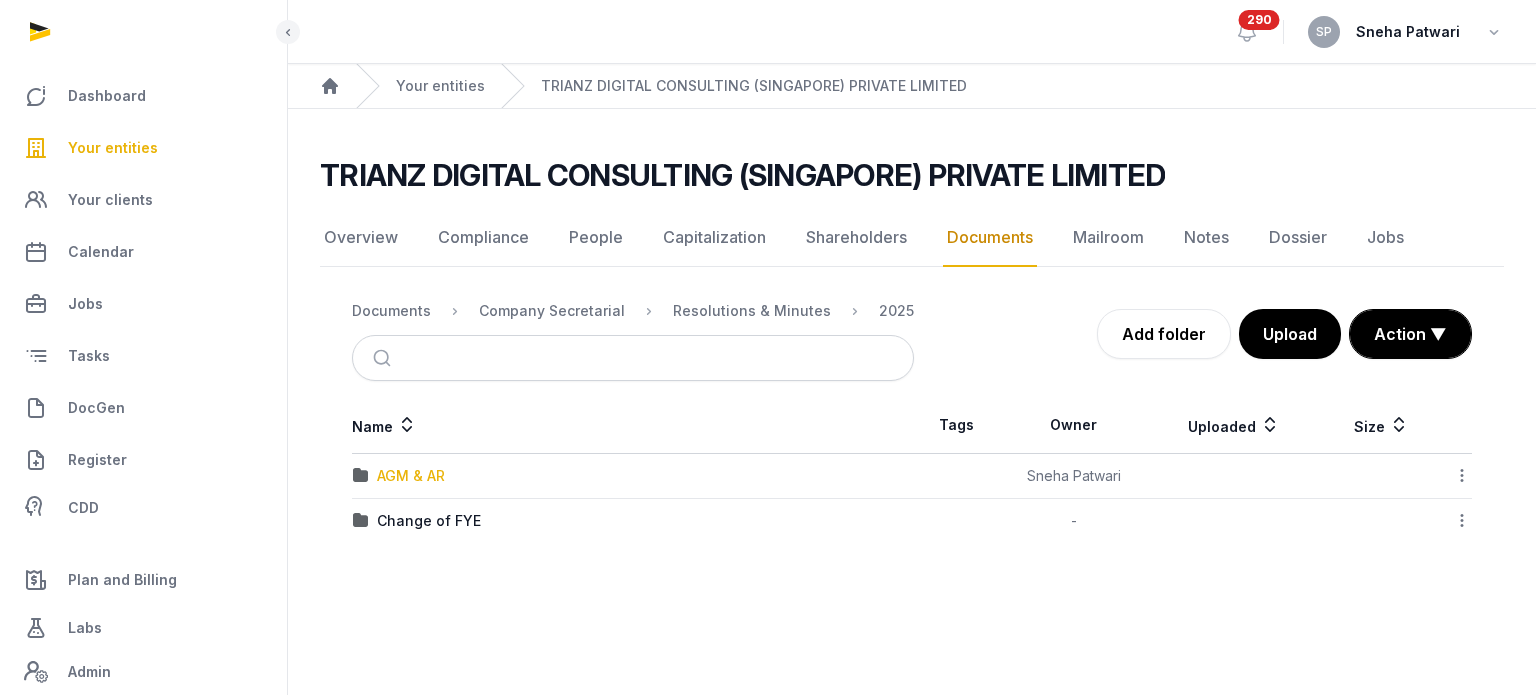 click on "AGM & AR" at bounding box center [411, 476] 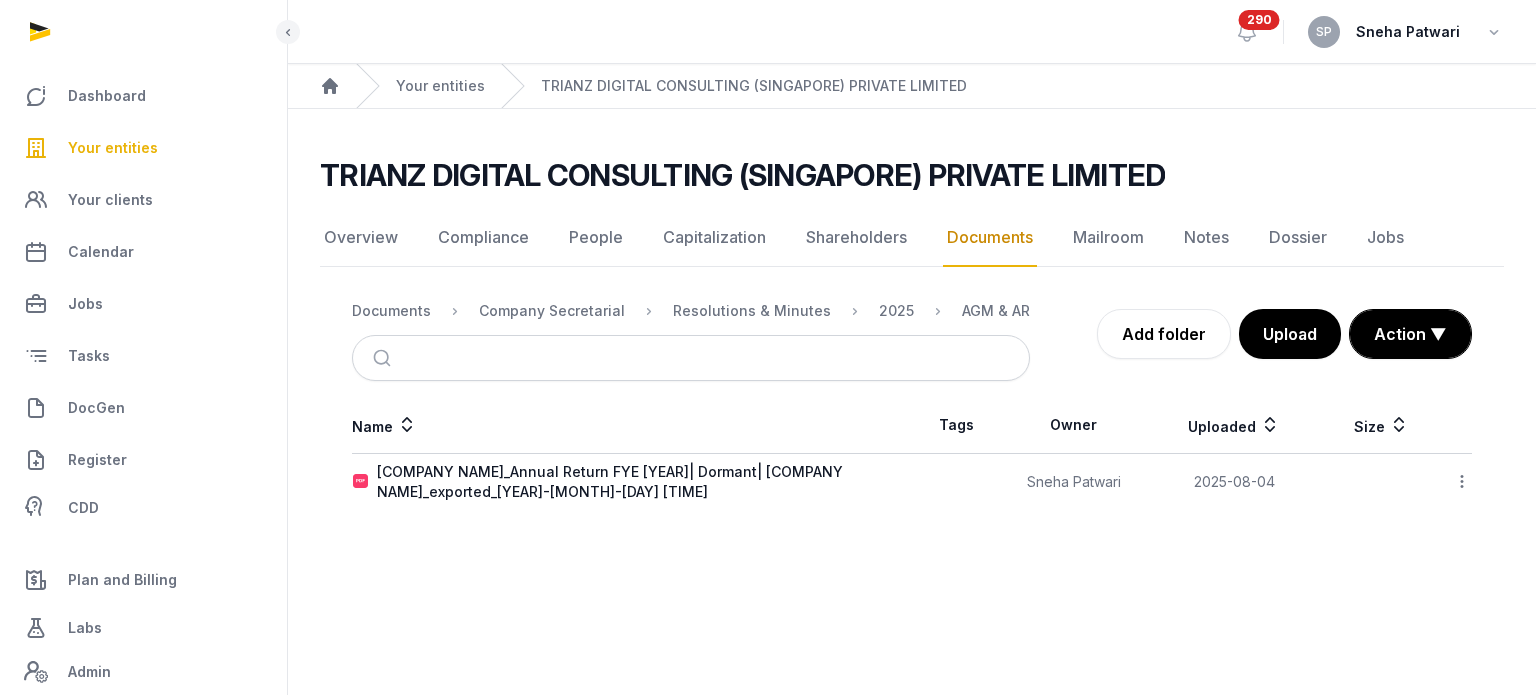 click 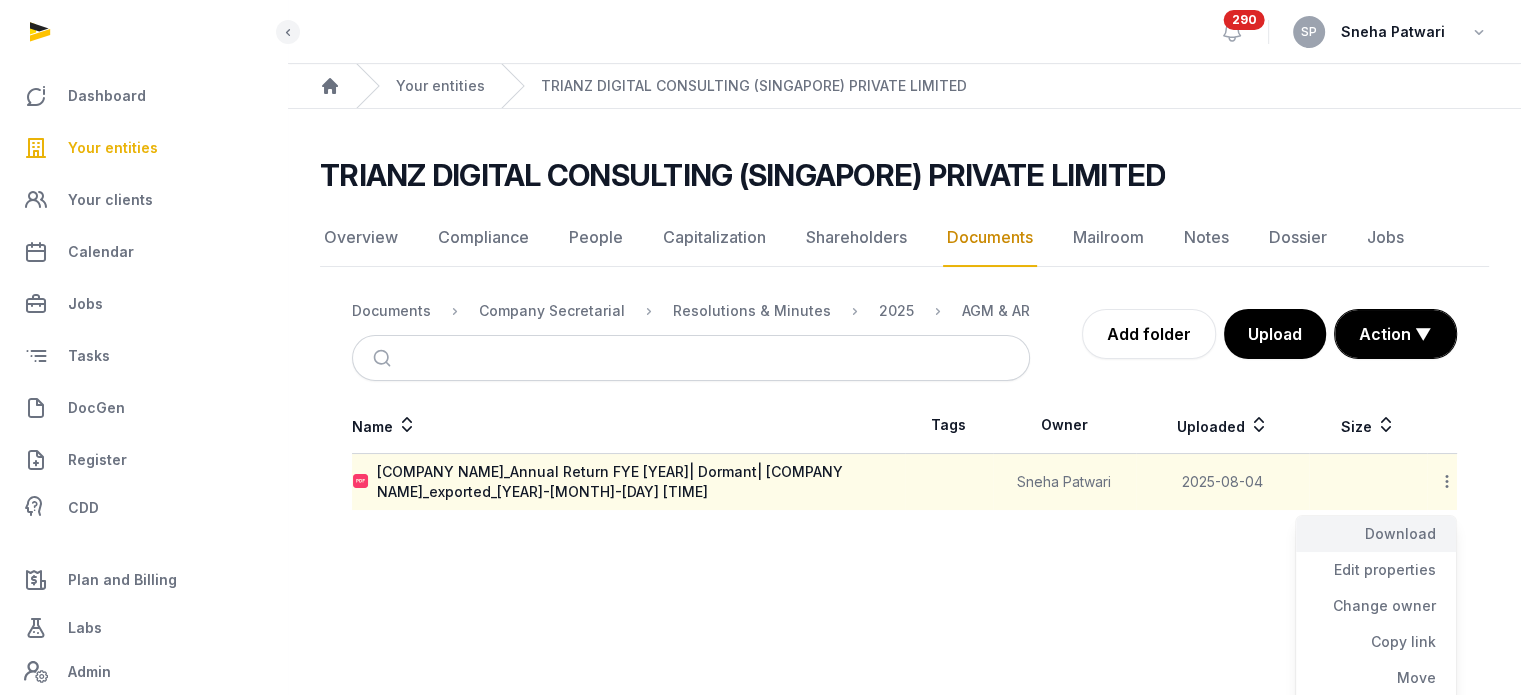 click on "Download" 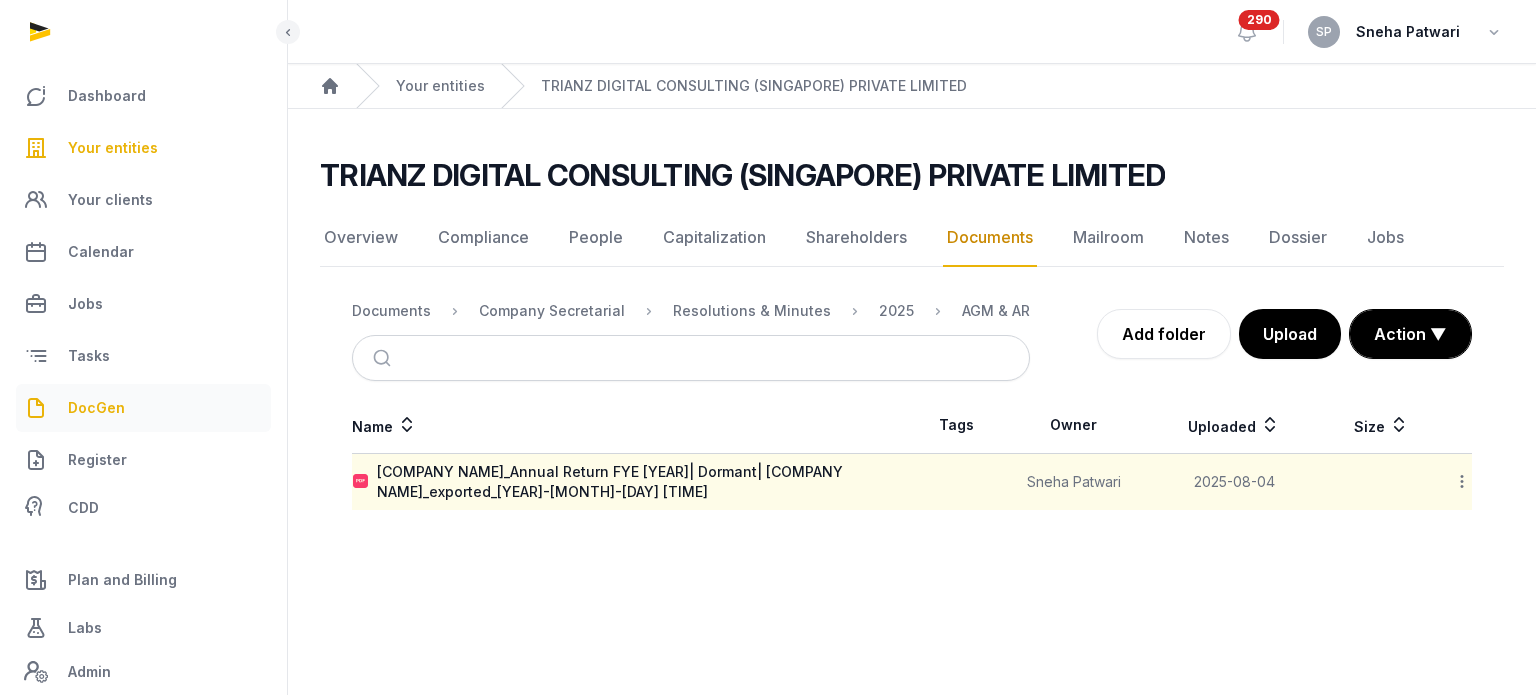 click on "DocGen" at bounding box center (96, 408) 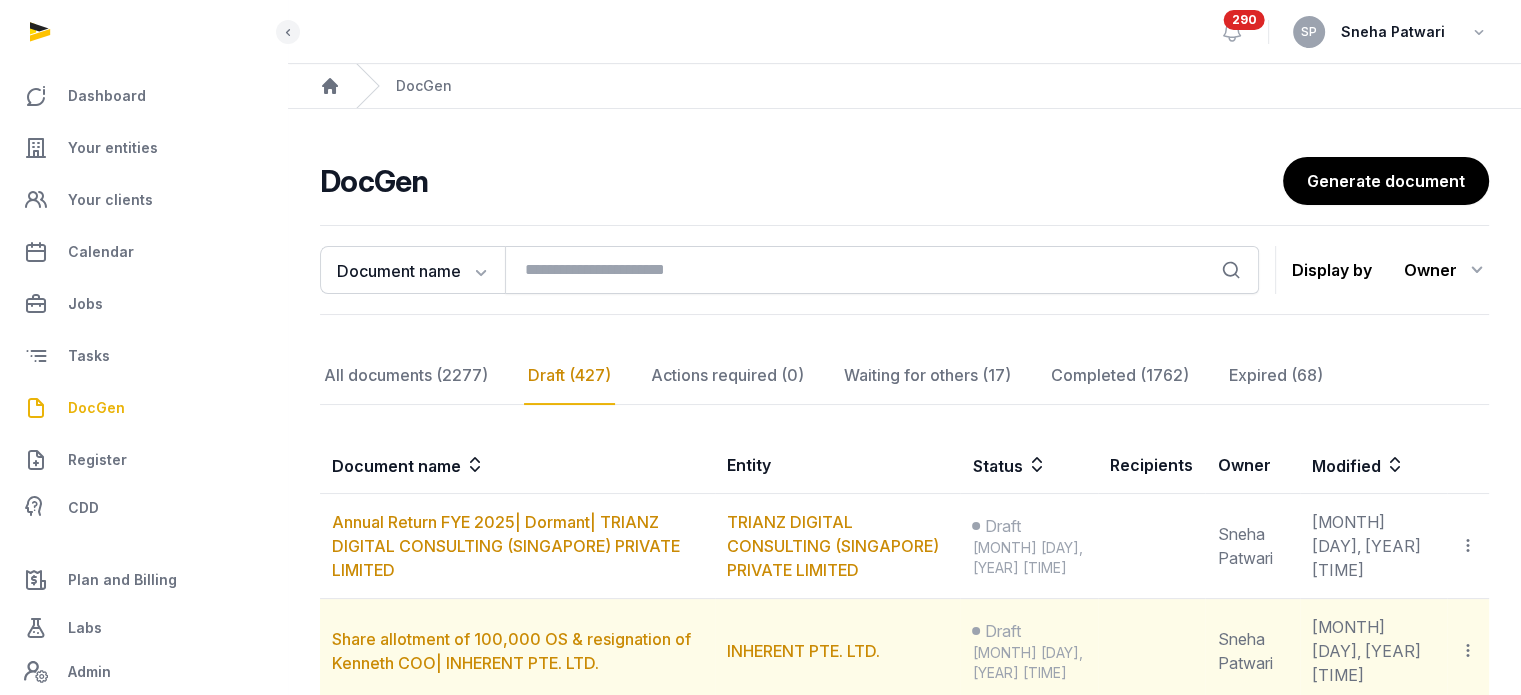 click on "Share allotment of 100,000 OS & resignation of Kenneth COO| INHERENT PTE. LTD." at bounding box center [517, 651] 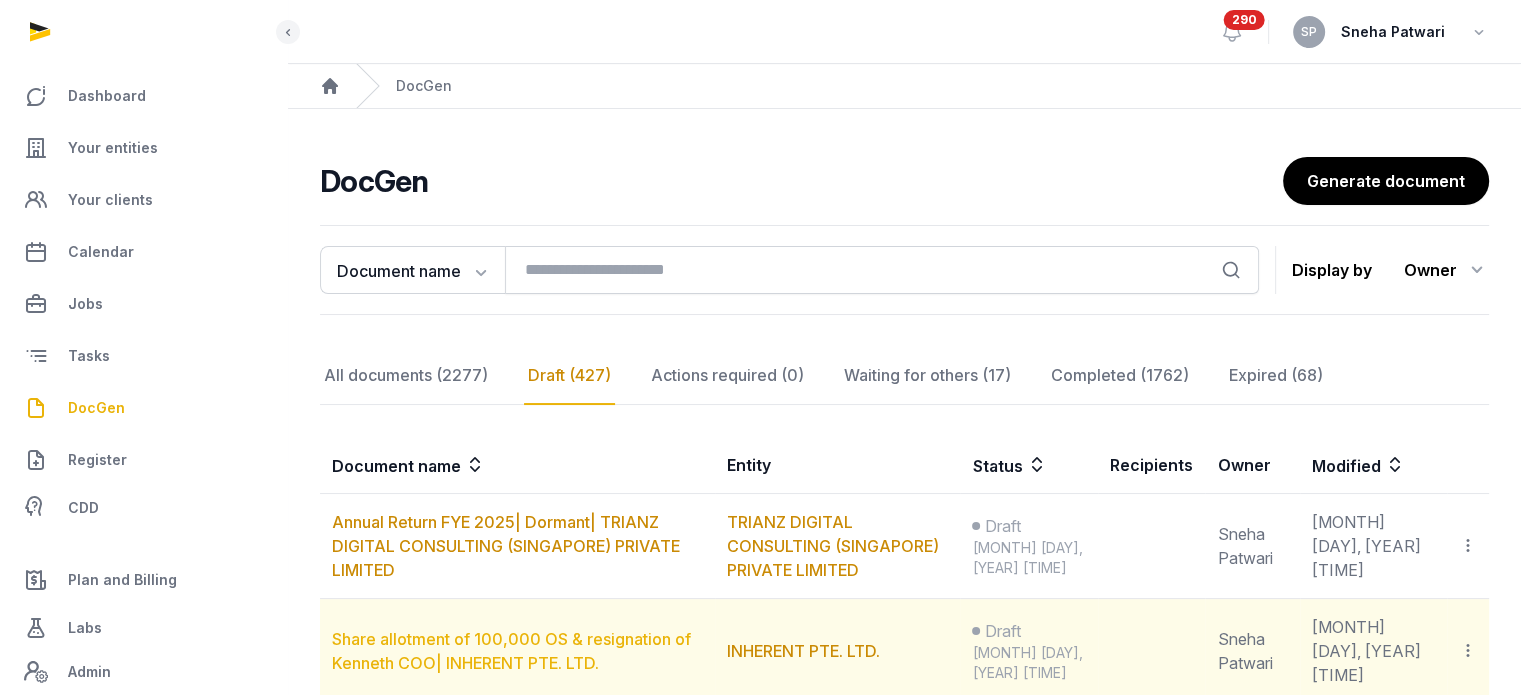 click on "Share allotment of 100,000 OS & resignation of Kenneth COO| INHERENT PTE. LTD." at bounding box center (511, 651) 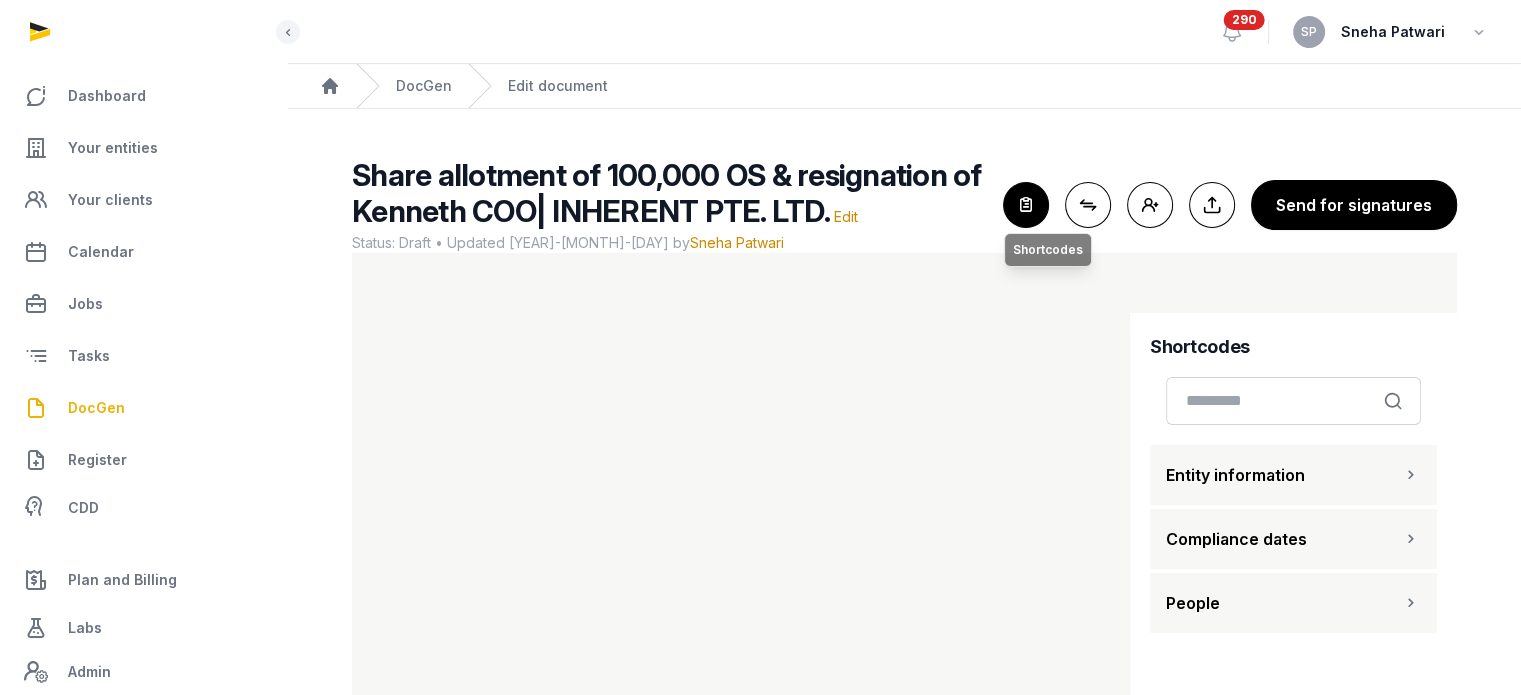 click at bounding box center [1026, 205] 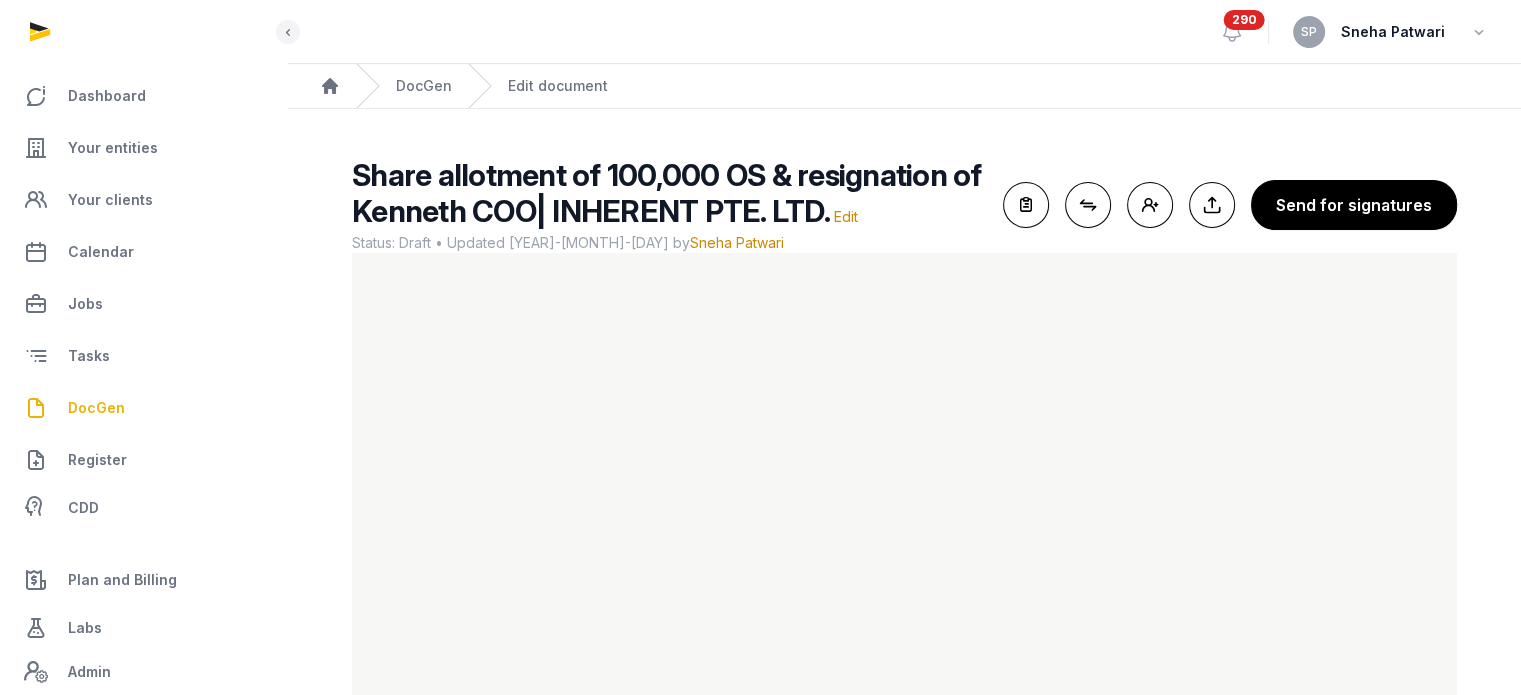 scroll, scrollTop: 119, scrollLeft: 0, axis: vertical 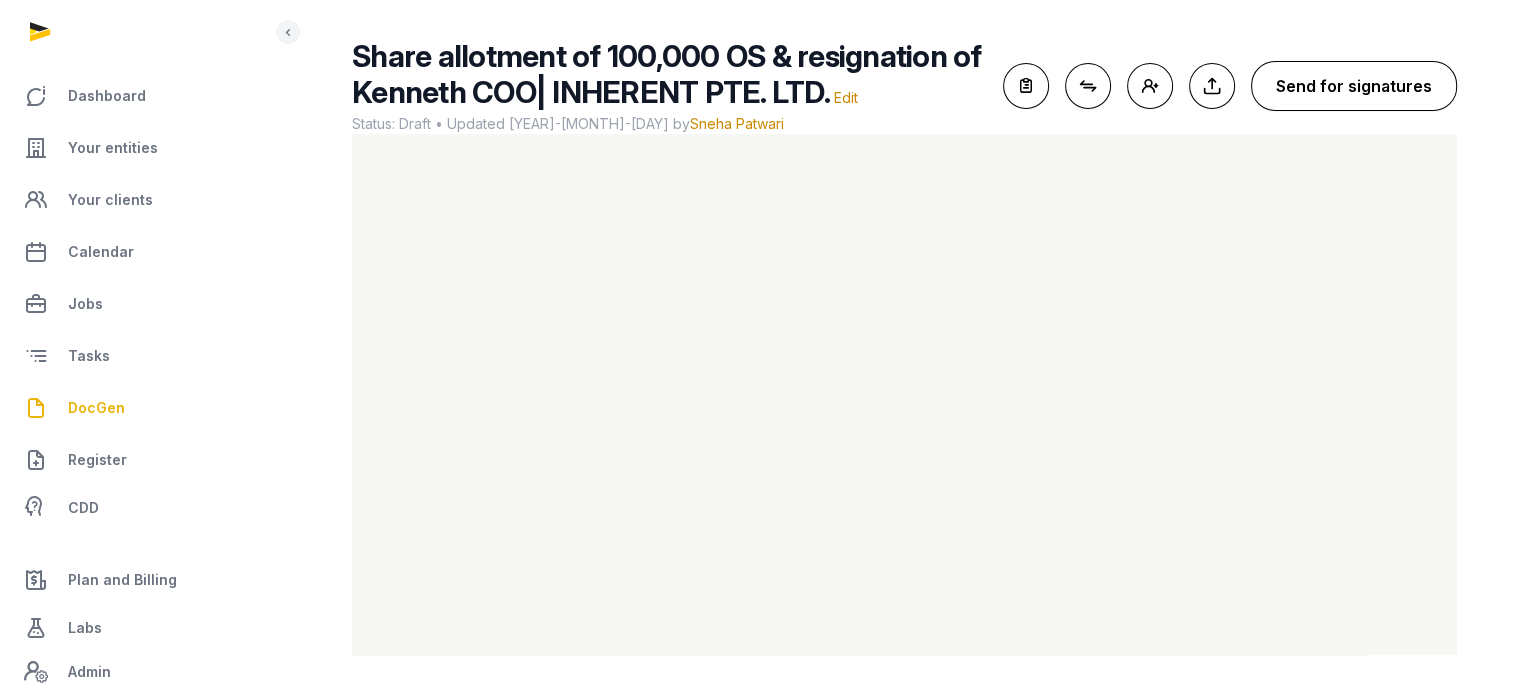 click on "Send for signatures" at bounding box center [1354, 86] 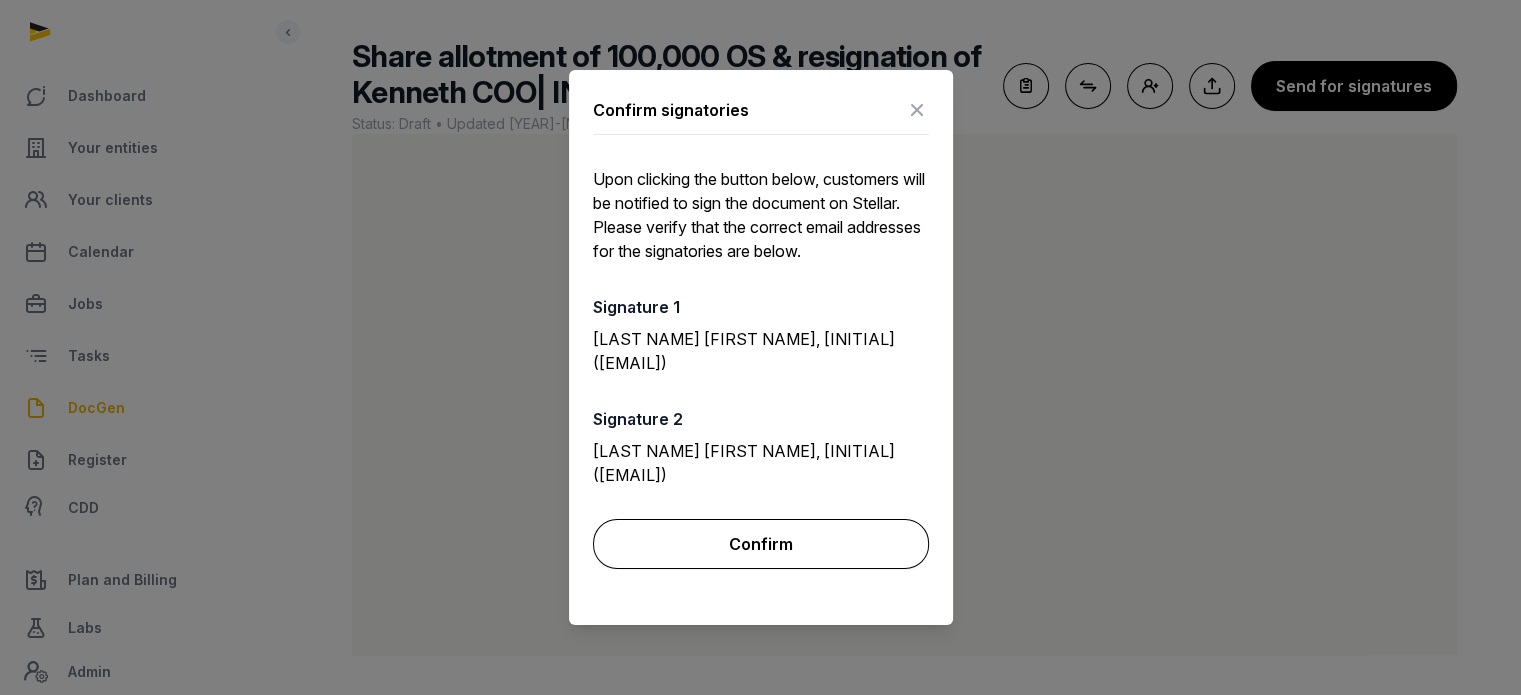 click on "Confirm" at bounding box center (761, 544) 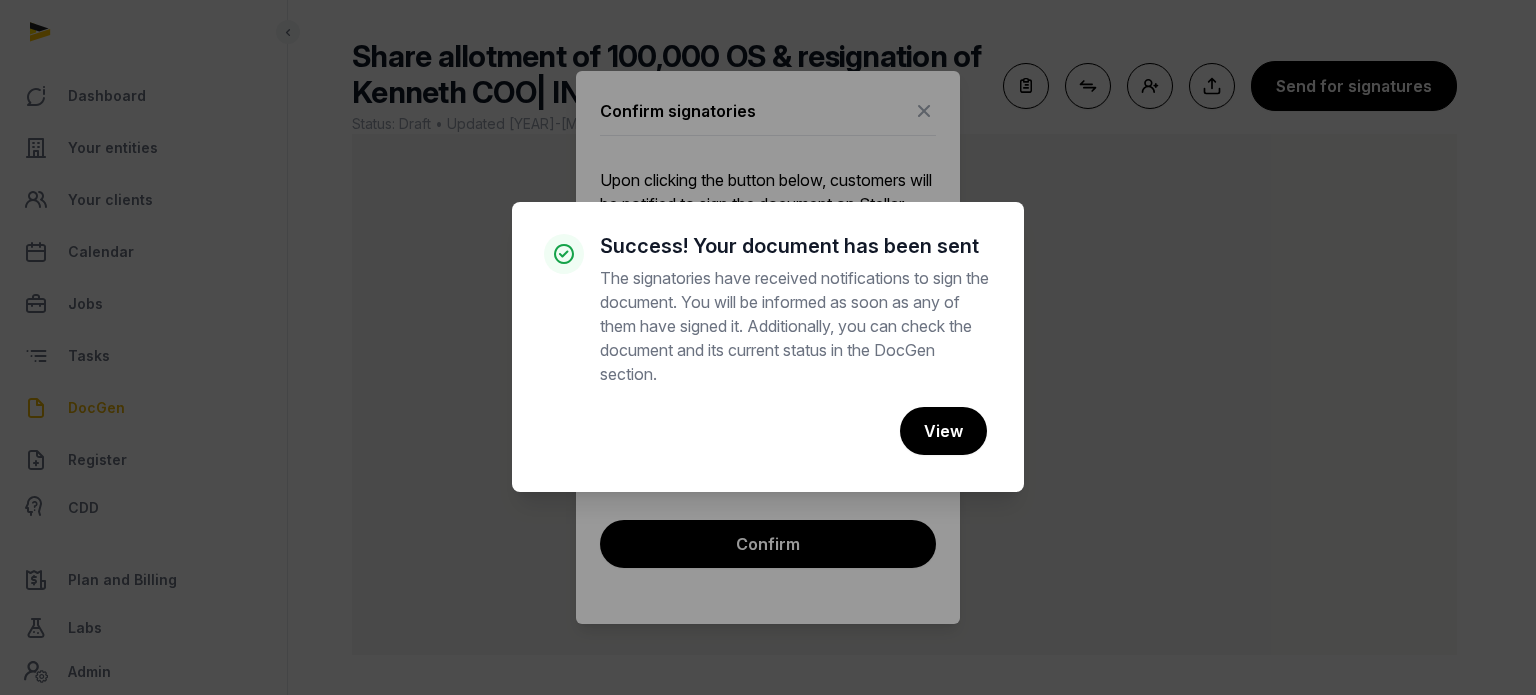 click on "×
Success! Your document has been sent
The signatories have received notifications to sign the document. You will be informed as soon as any of them have signed it. Additionally, you can check the document and its current status in the DocGen section.
Cancel No View" at bounding box center [768, 347] 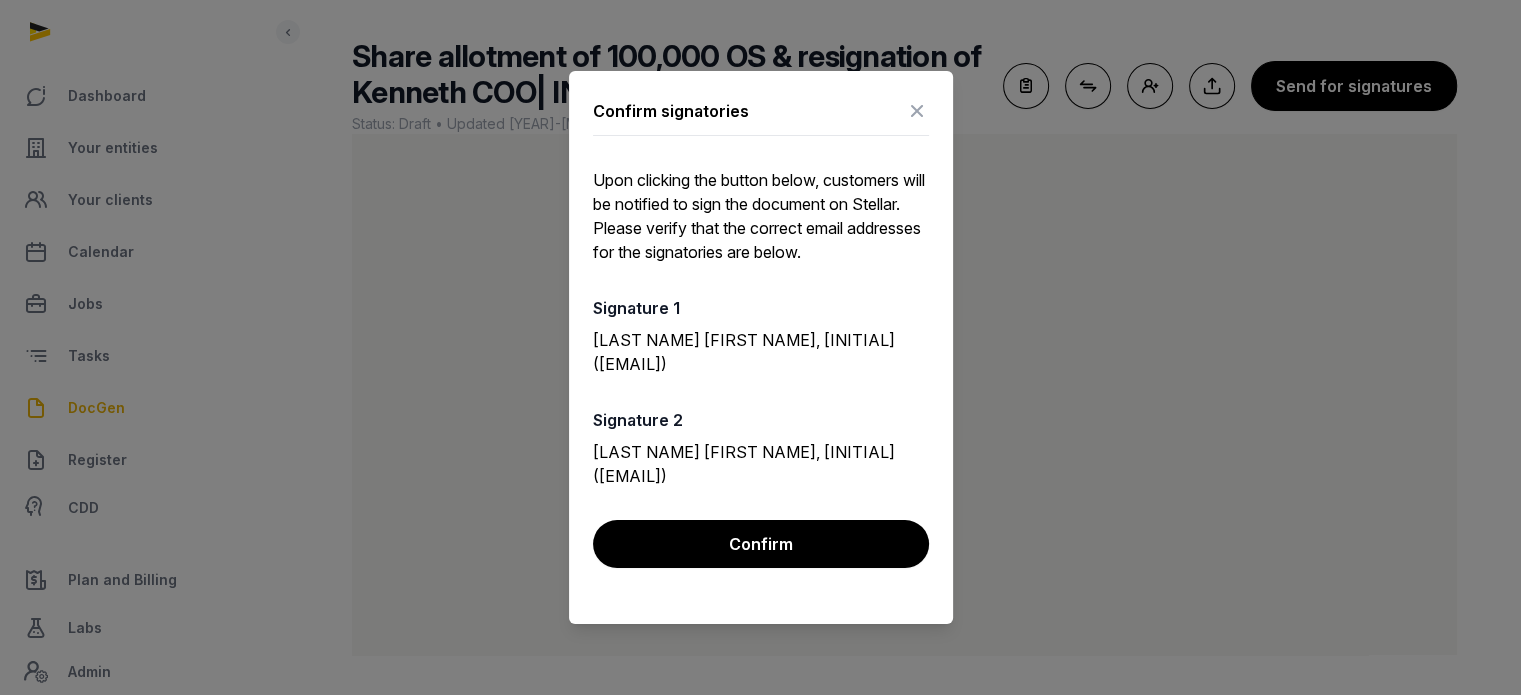 click at bounding box center (917, 111) 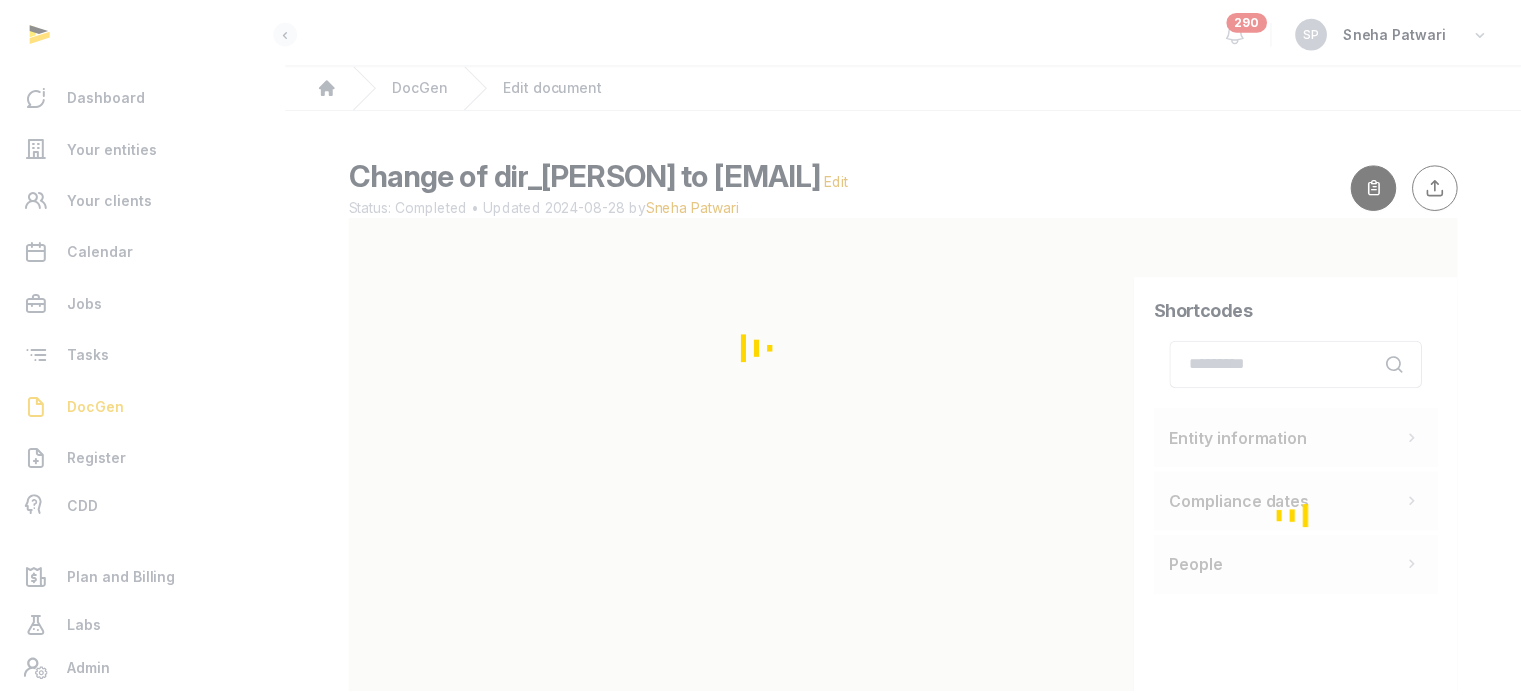 scroll, scrollTop: 0, scrollLeft: 0, axis: both 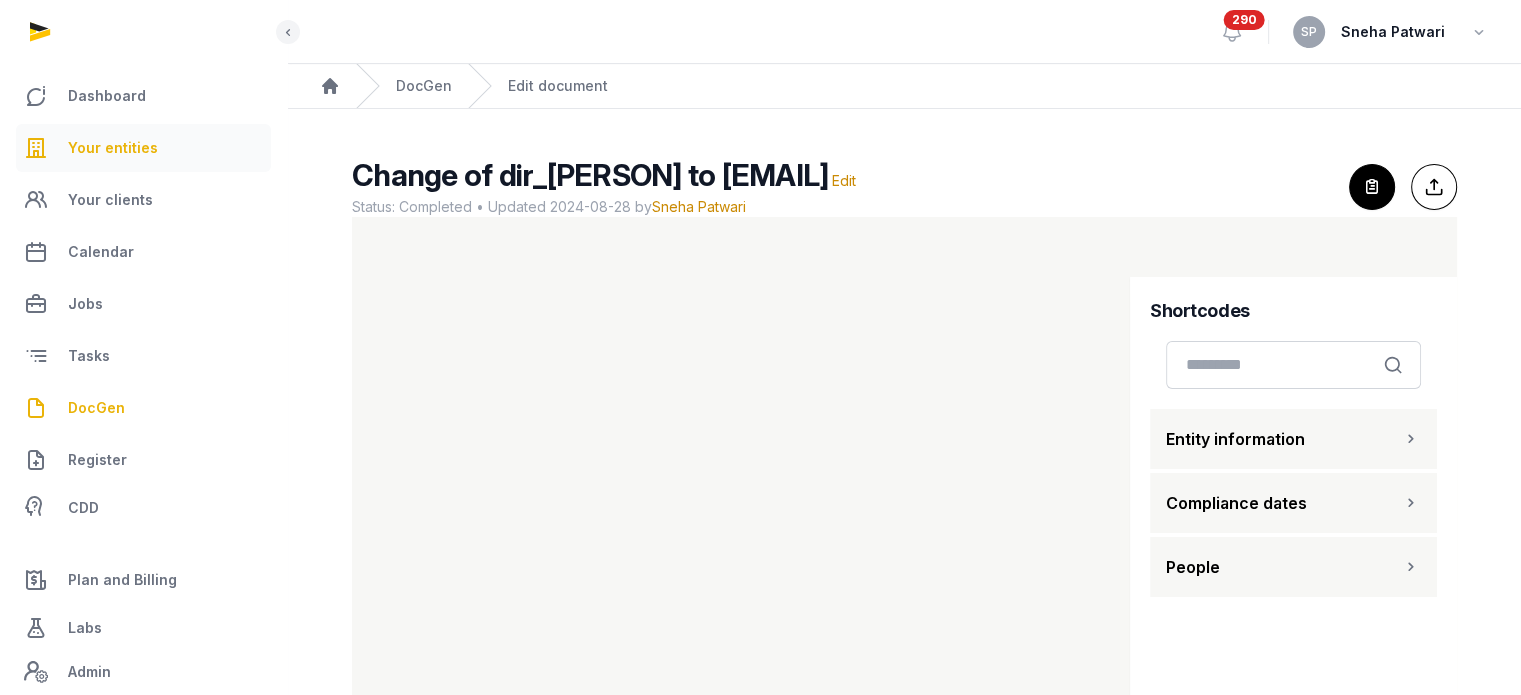click on "Your entities" at bounding box center [113, 148] 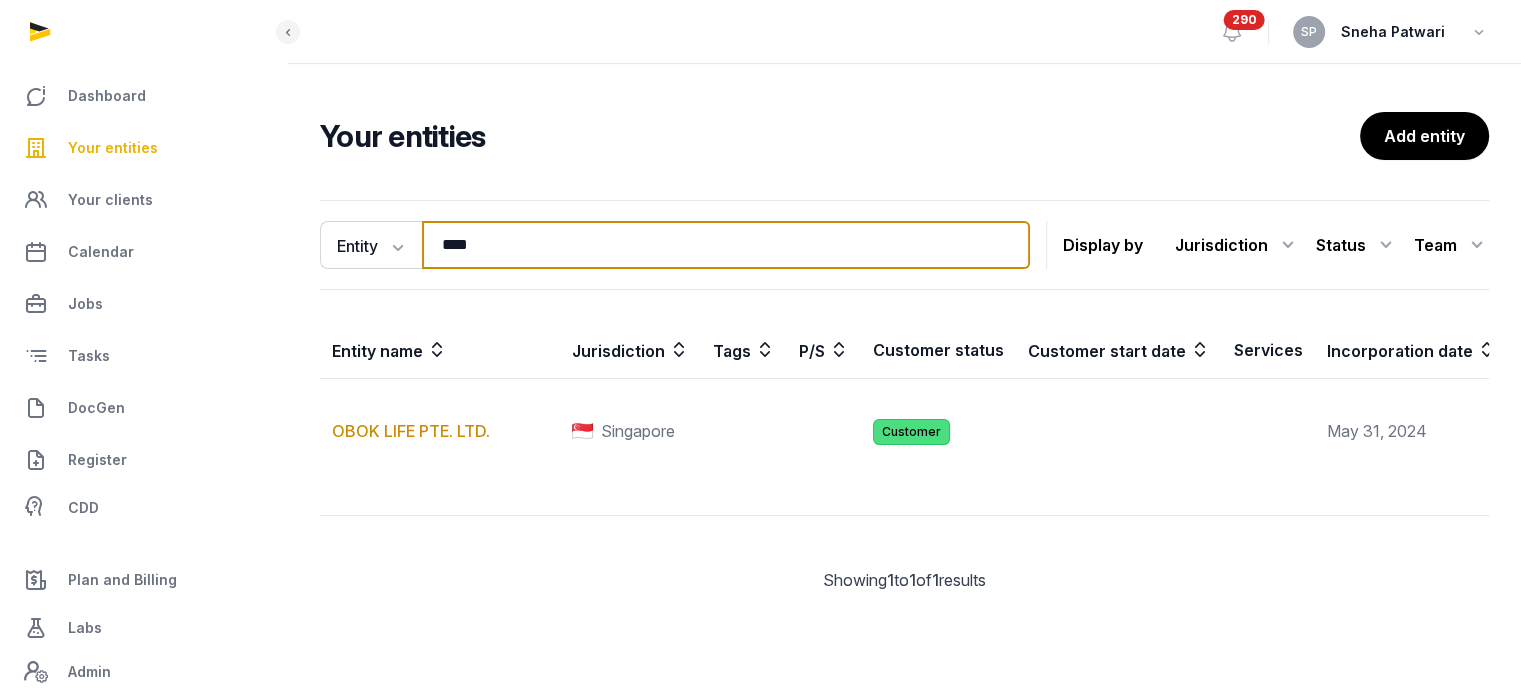 click on "****" at bounding box center [726, 245] 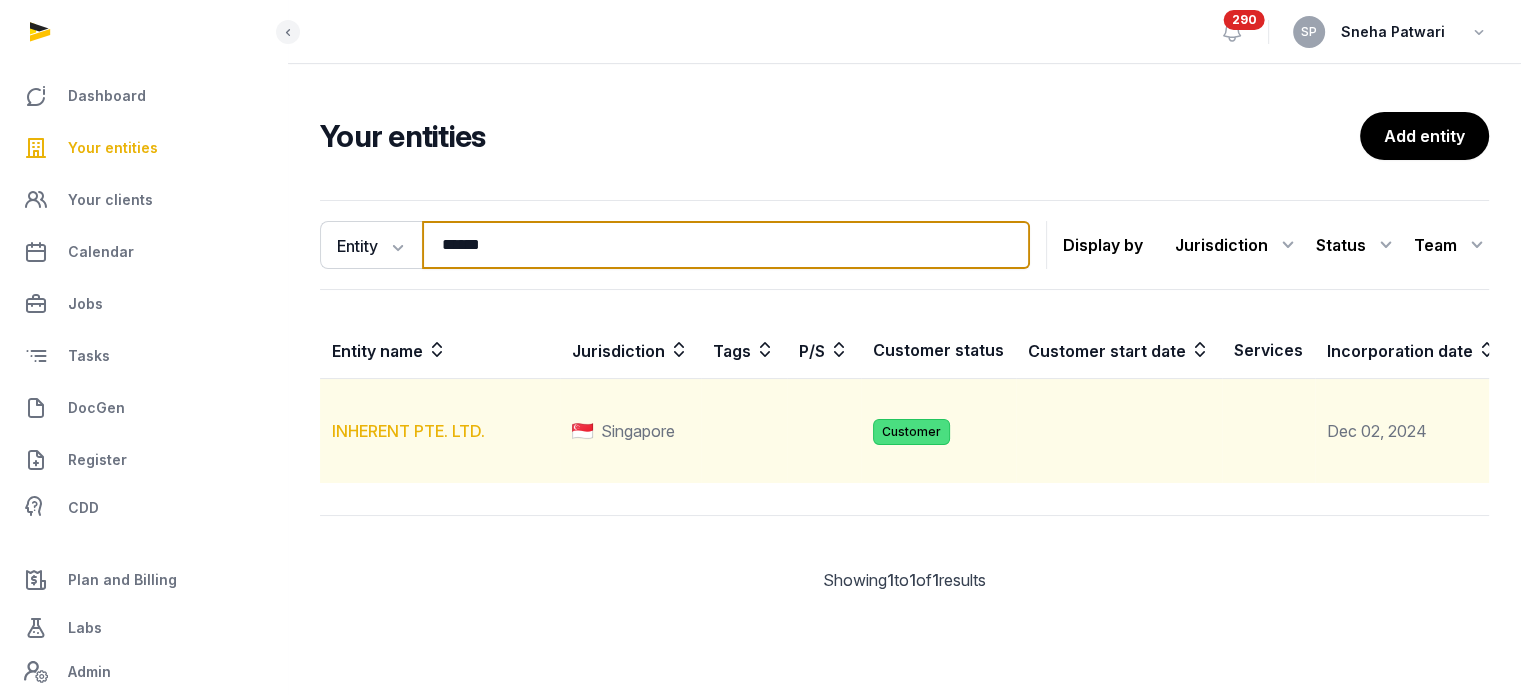 type on "******" 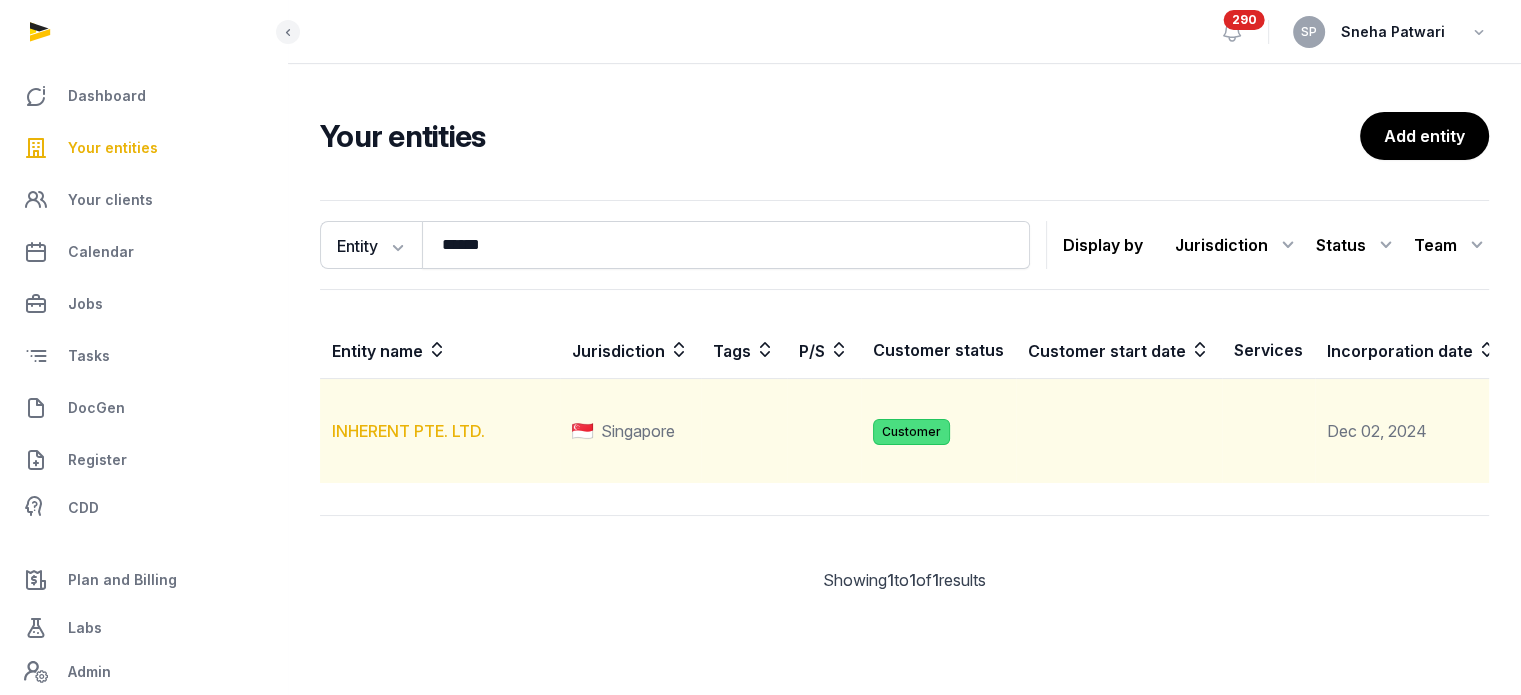 click on "INHERENT PTE. LTD." at bounding box center (408, 431) 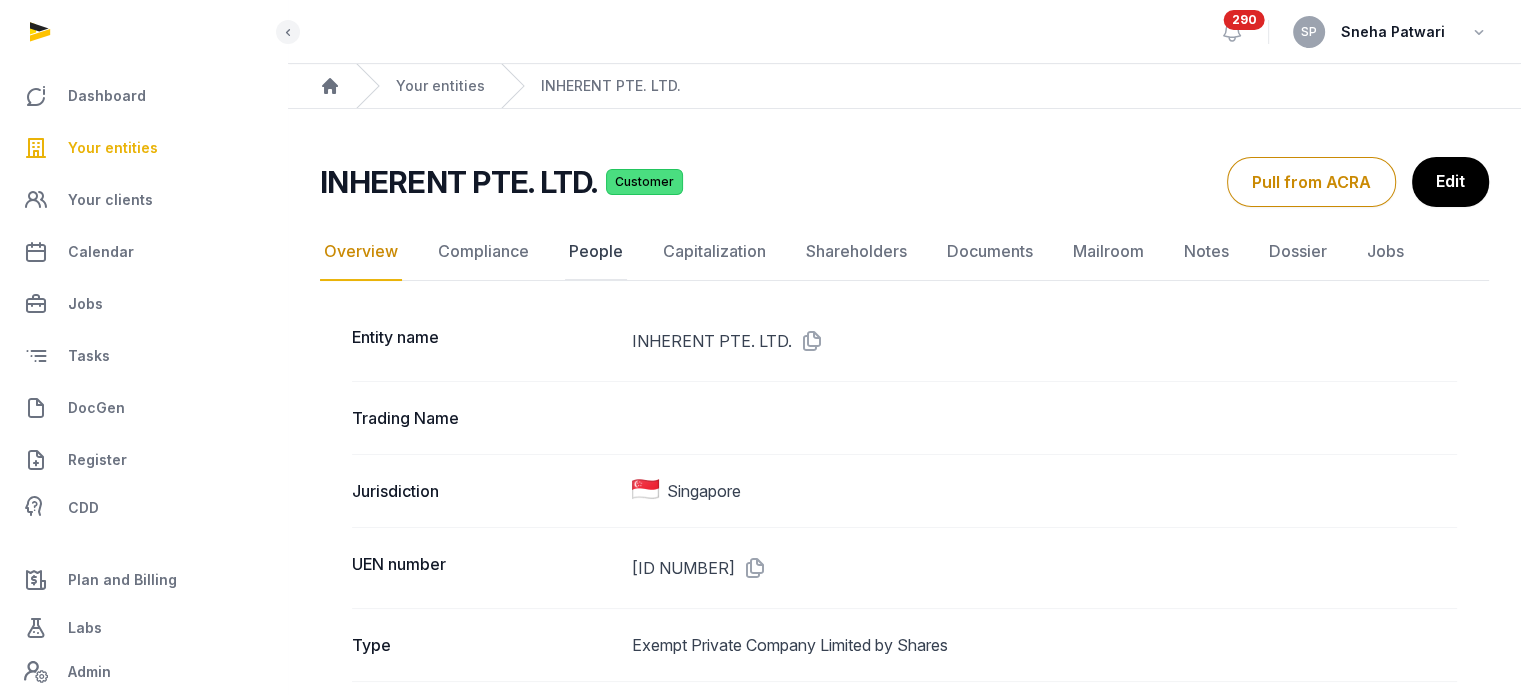 click on "People" 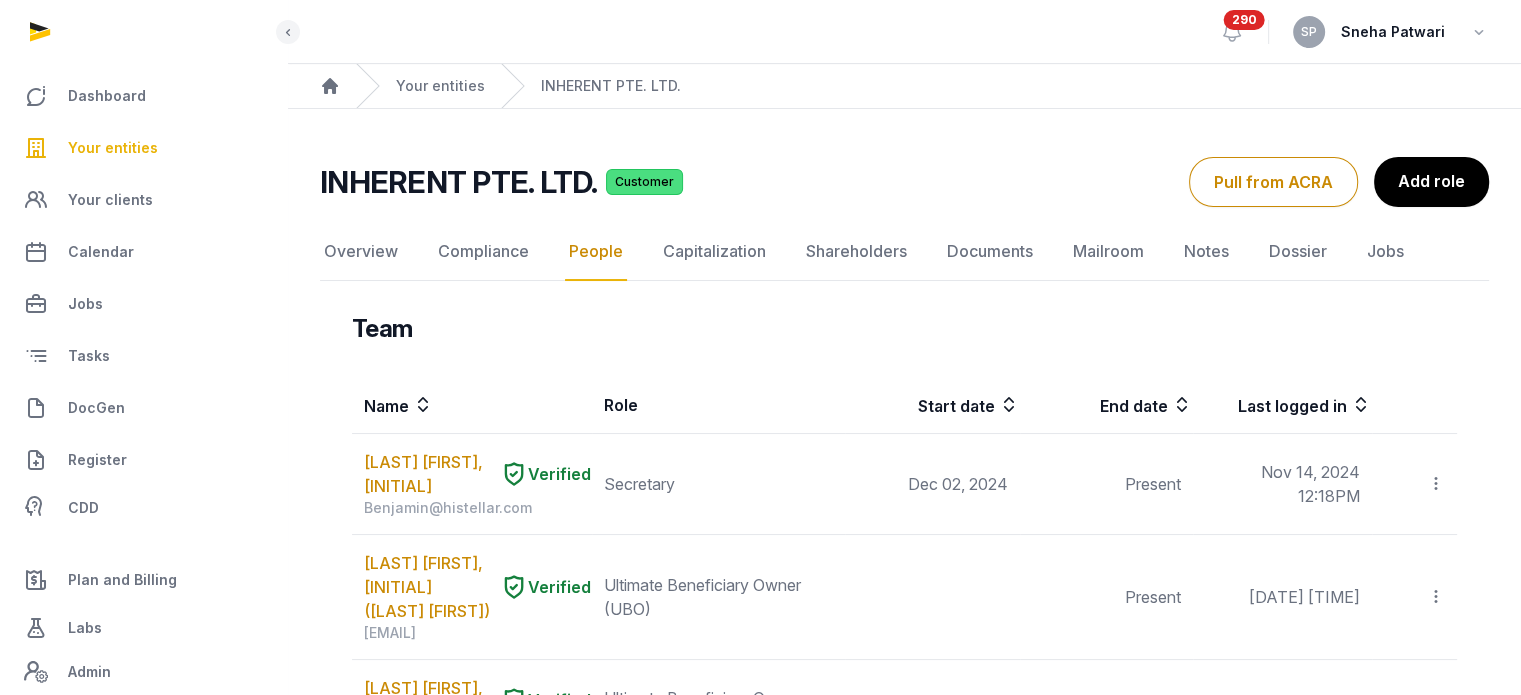 scroll, scrollTop: 608, scrollLeft: 0, axis: vertical 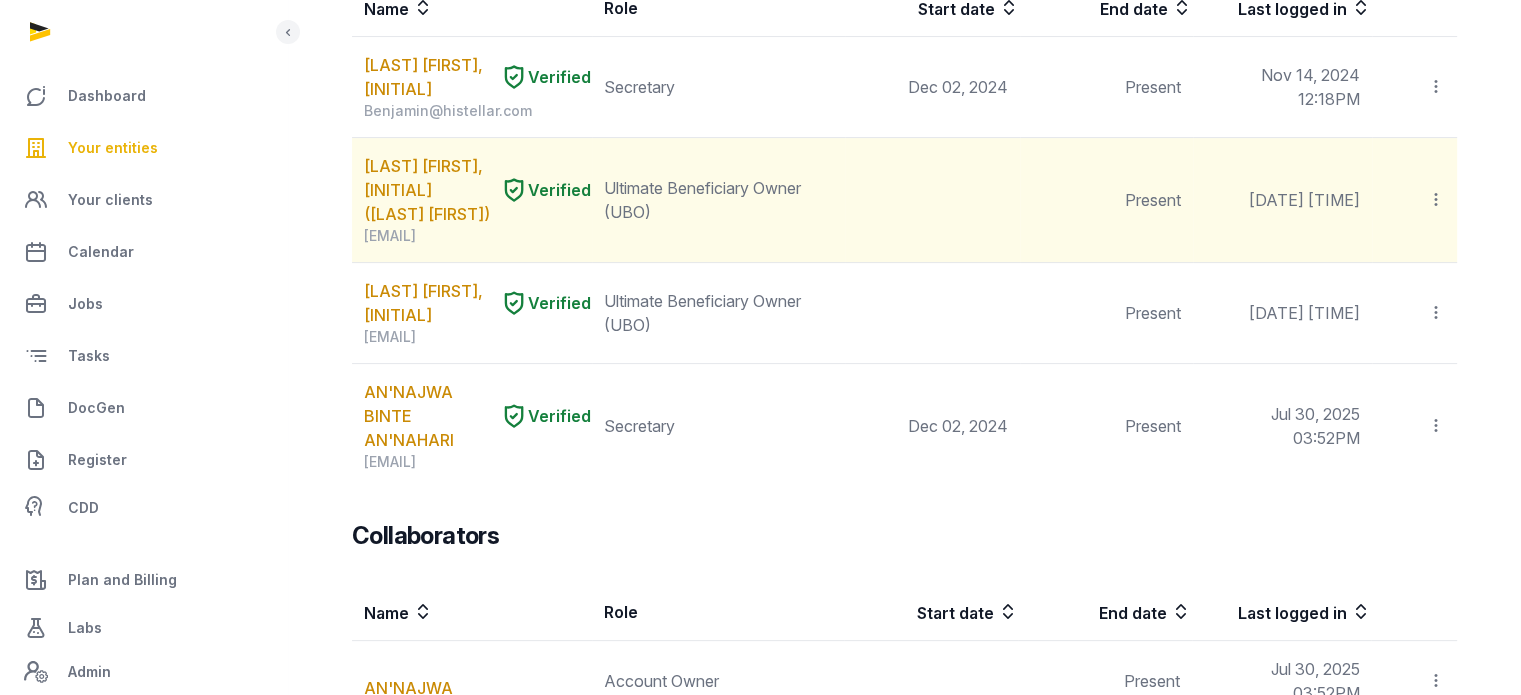 drag, startPoint x: 546, startPoint y: 231, endPoint x: 366, endPoint y: 232, distance: 180.00278 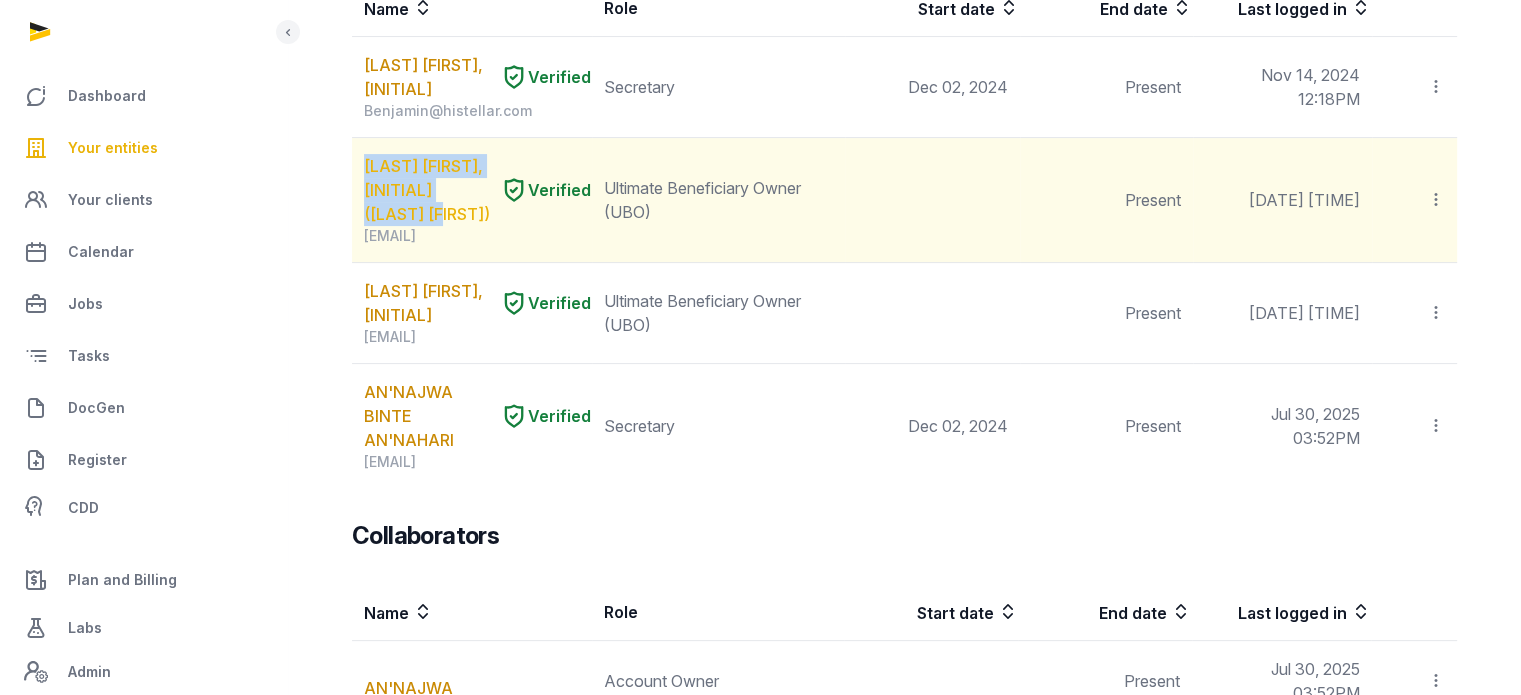 drag, startPoint x: 354, startPoint y: 145, endPoint x: 493, endPoint y: 213, distance: 154.74171 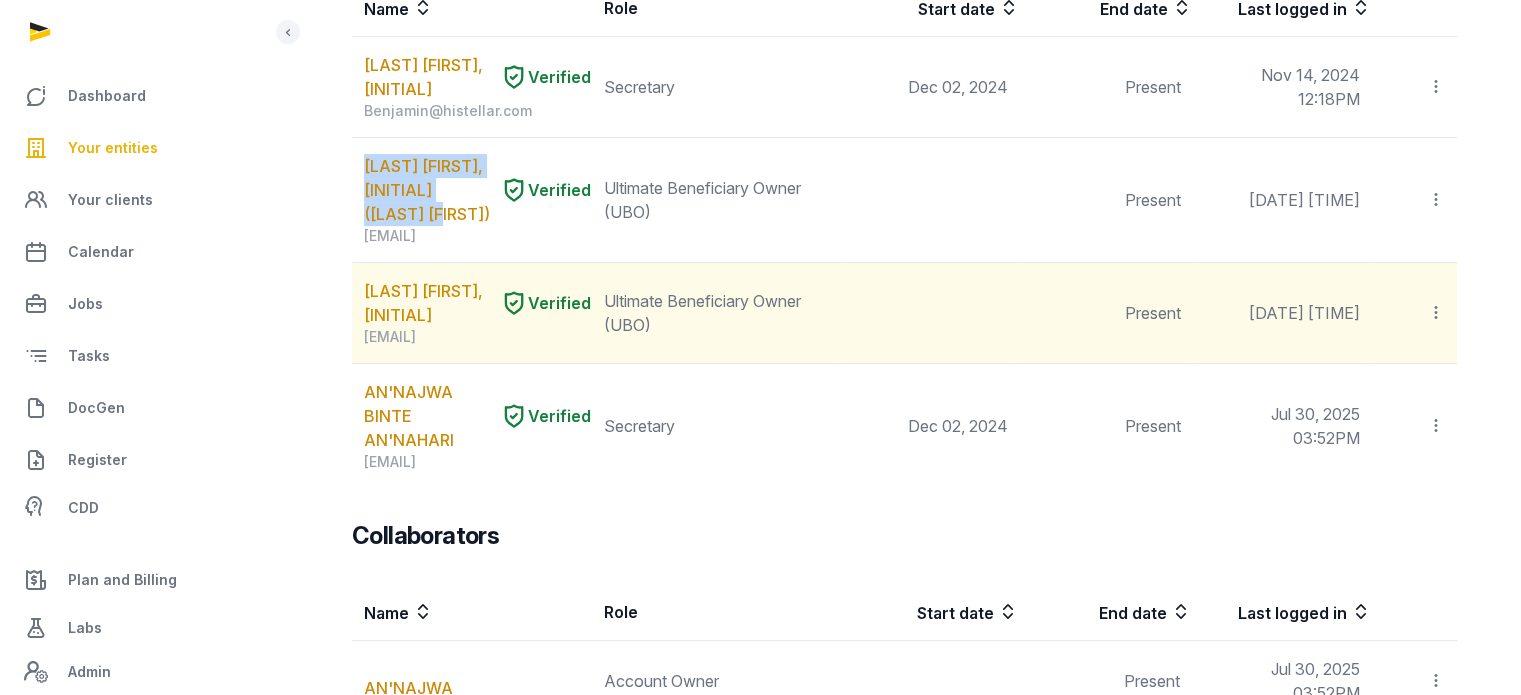 drag, startPoint x: 555, startPoint y: 341, endPoint x: 360, endPoint y: 345, distance: 195.04102 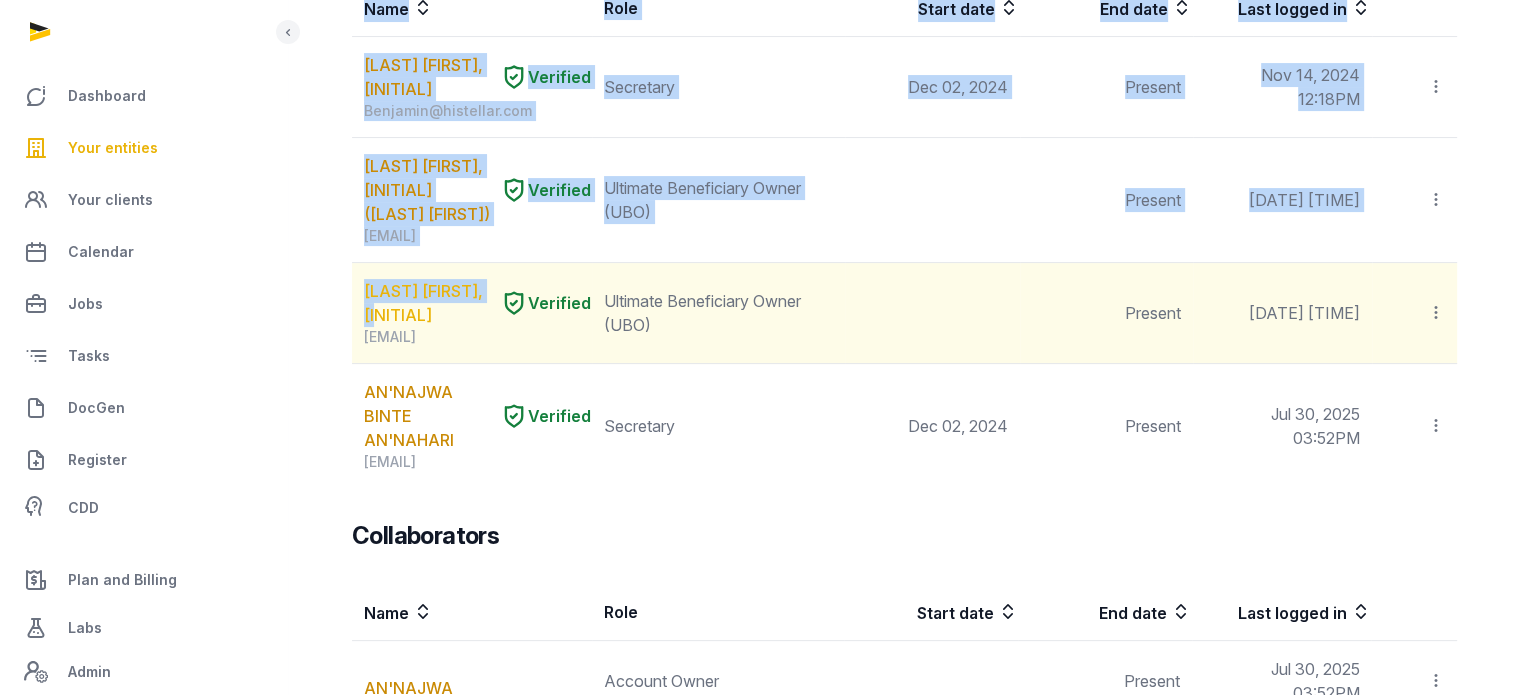drag, startPoint x: 346, startPoint y: 265, endPoint x: 424, endPoint y: 314, distance: 92.11406 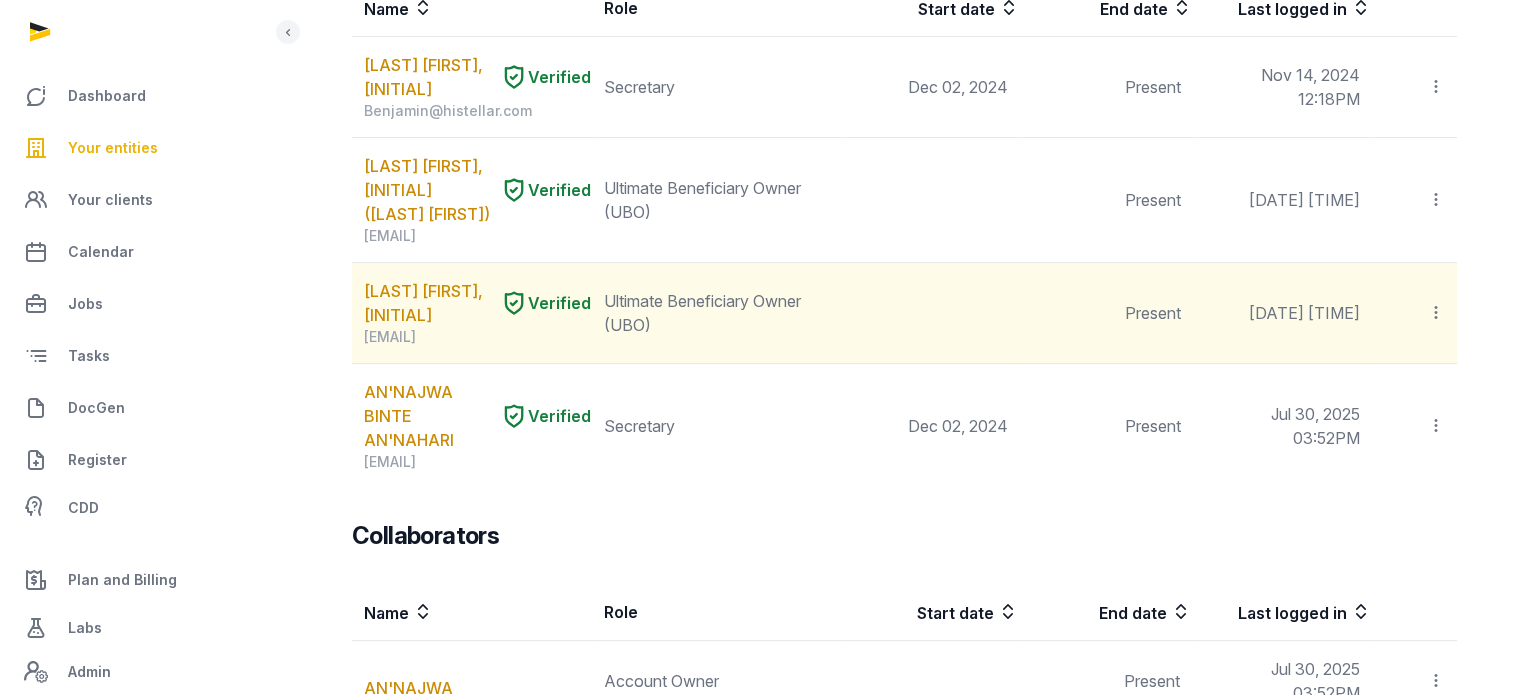 click 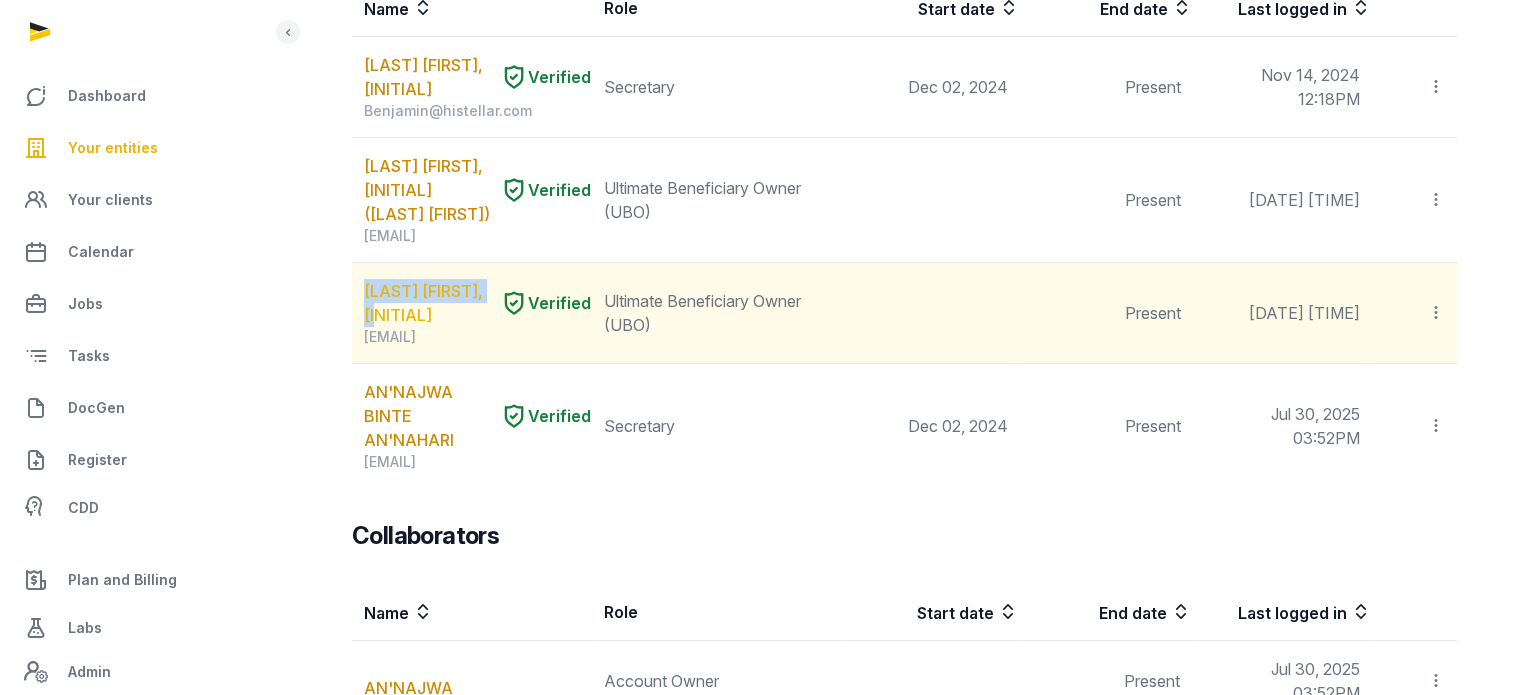 drag, startPoint x: 352, startPoint y: 263, endPoint x: 417, endPoint y: 315, distance: 83.240616 